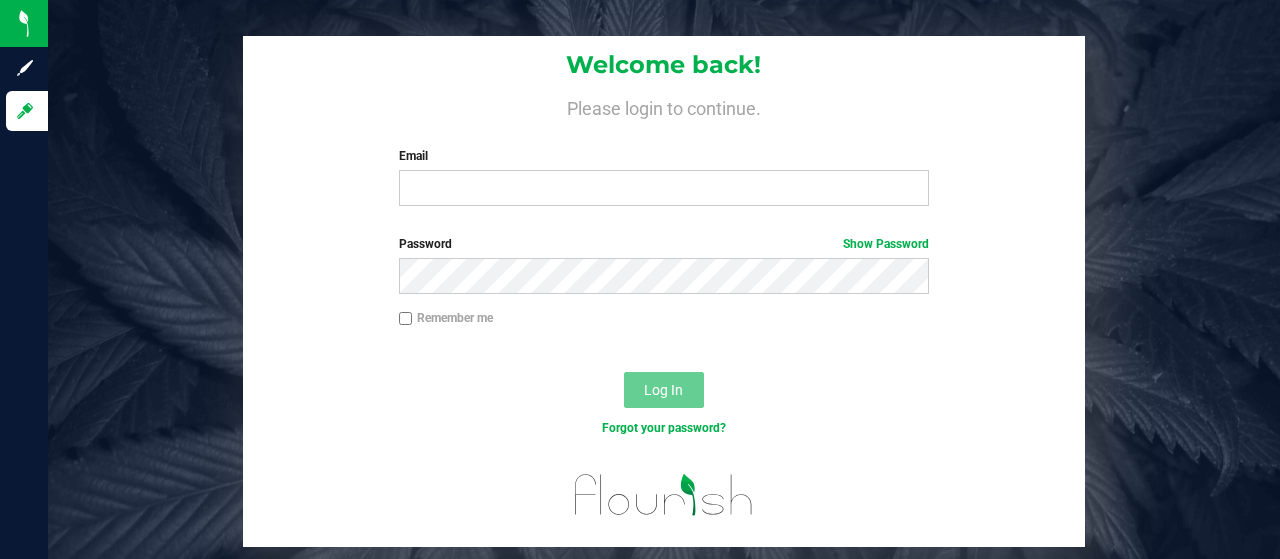 scroll, scrollTop: 0, scrollLeft: 0, axis: both 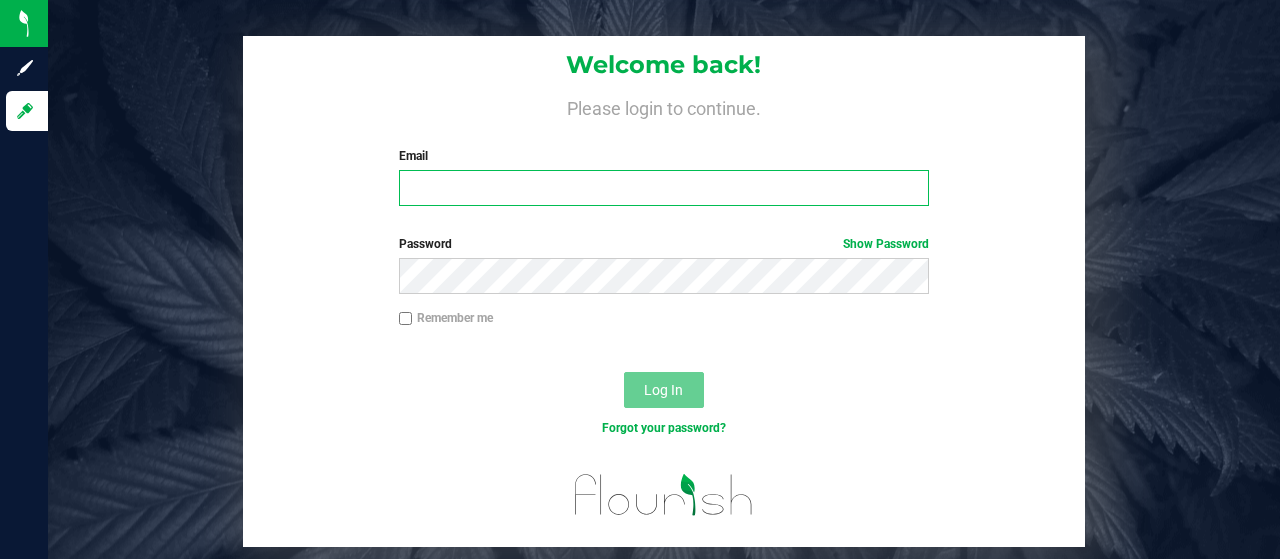 click on "Email" at bounding box center [664, 188] 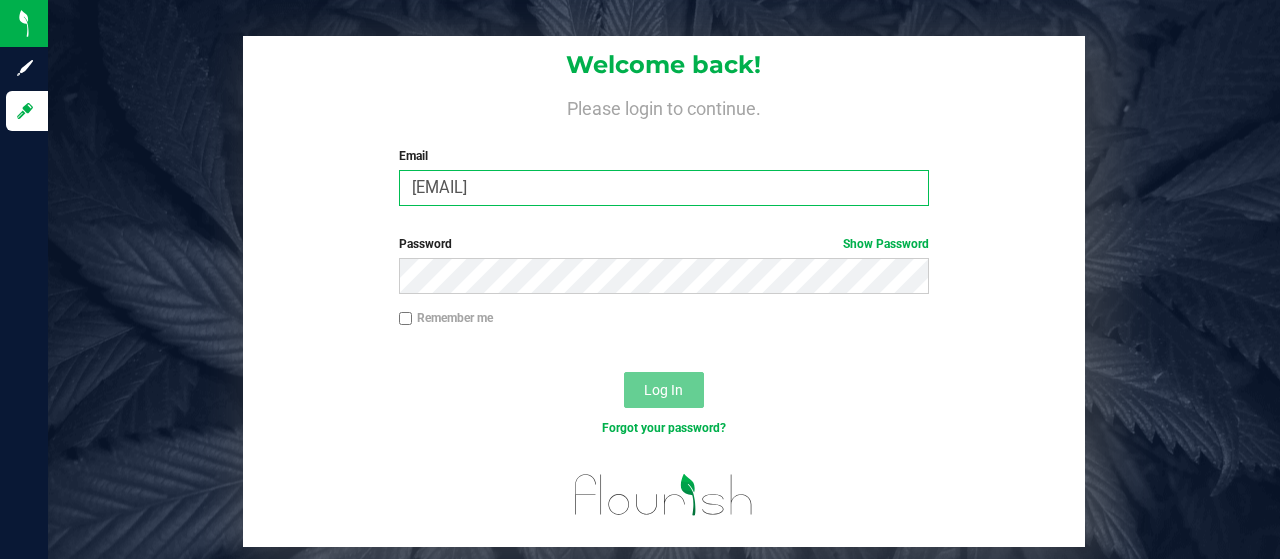 type on "[EMAIL]" 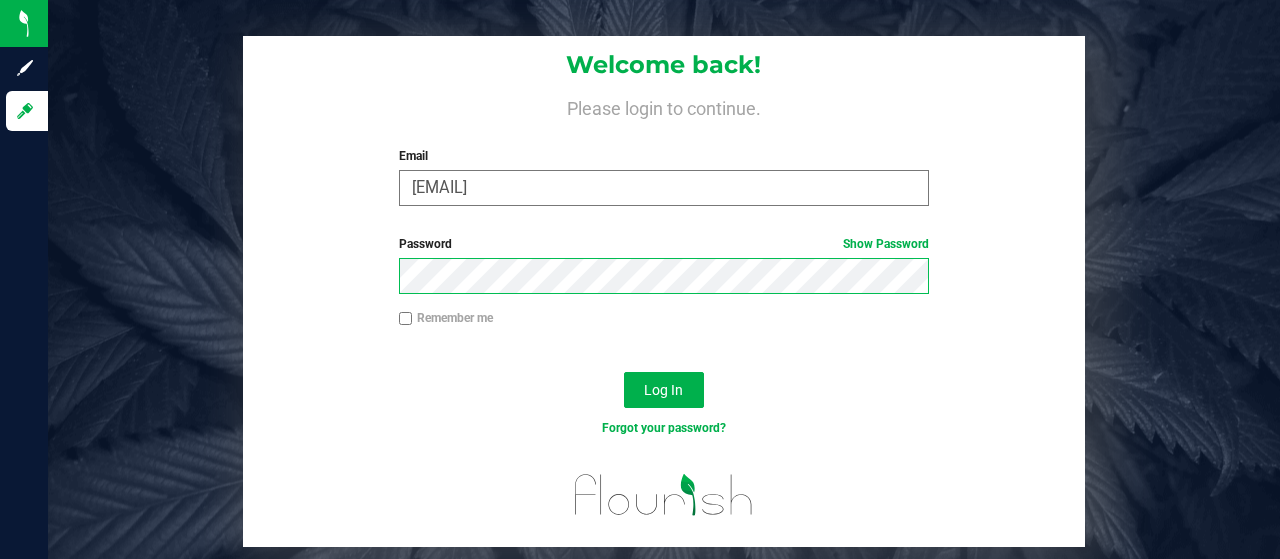 click on "Log In" at bounding box center (664, 390) 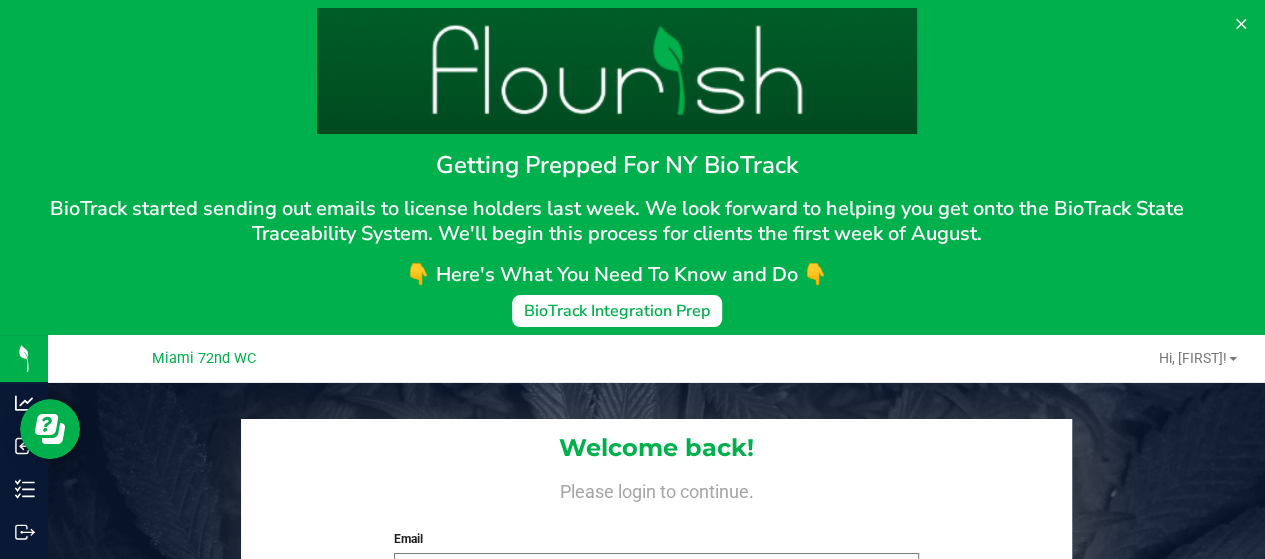 scroll, scrollTop: 0, scrollLeft: 0, axis: both 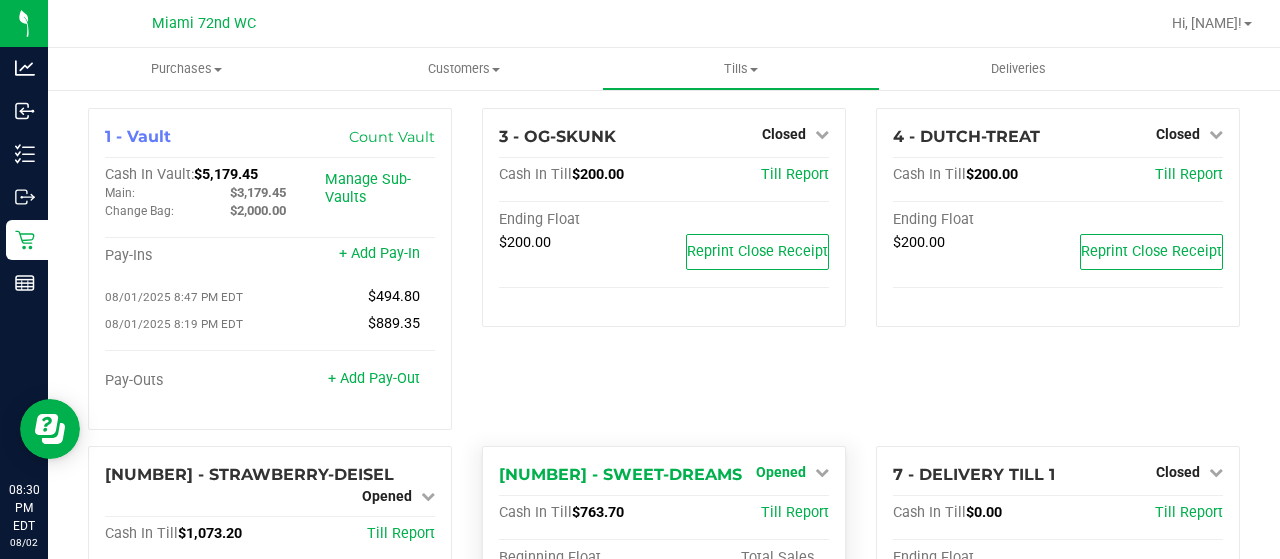 click on "Opened" at bounding box center (781, 472) 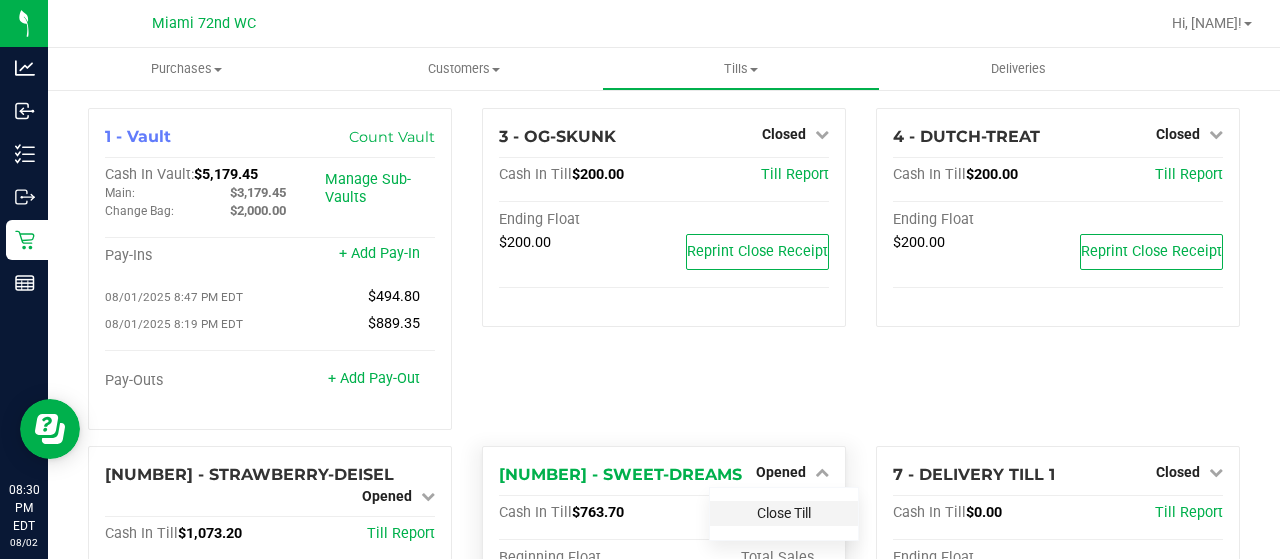 click on "Close Till" at bounding box center [784, 513] 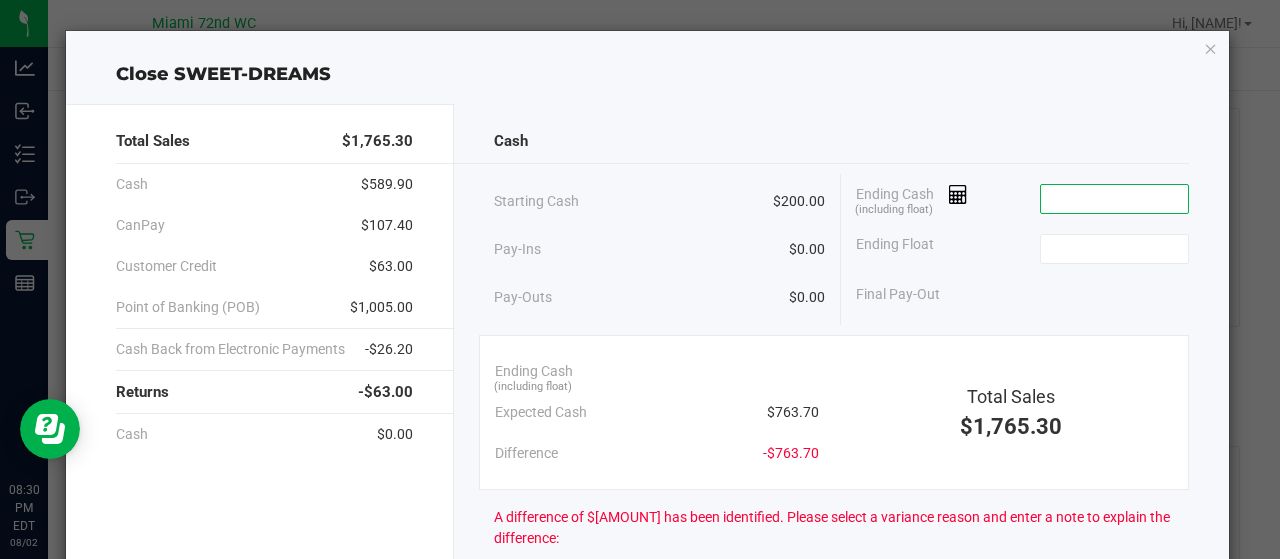 click at bounding box center [1114, 199] 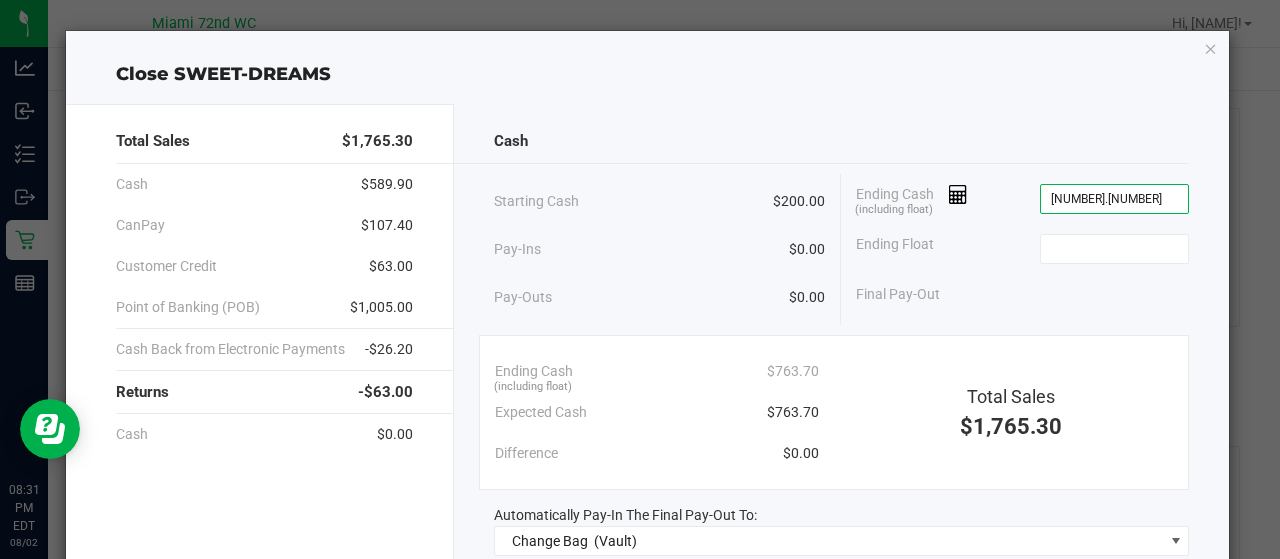 type on "$763.70" 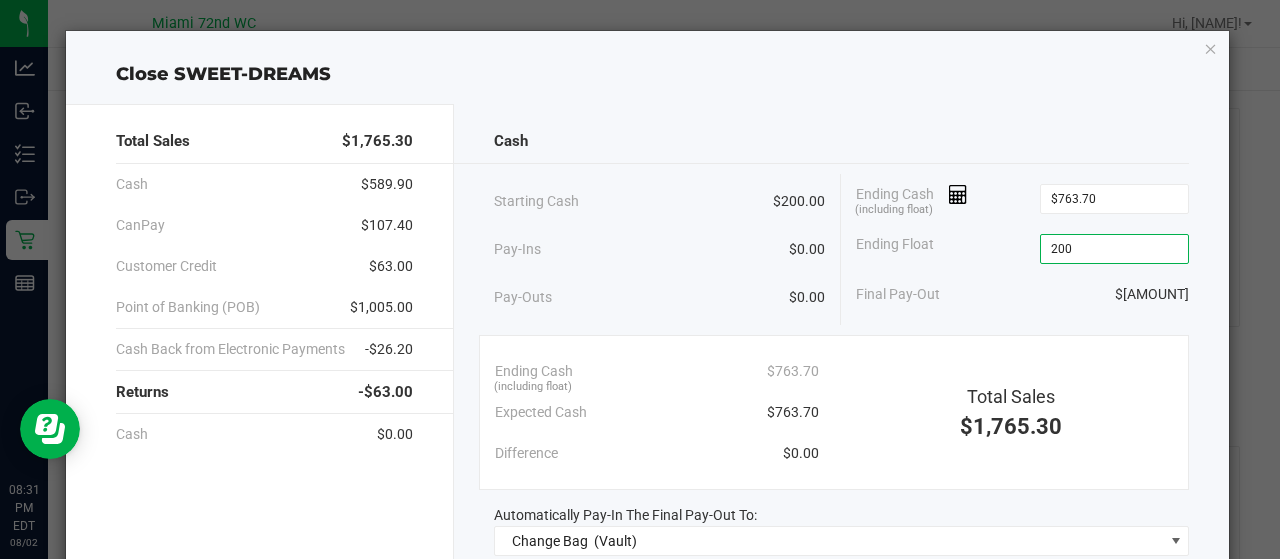 type on "$200.00" 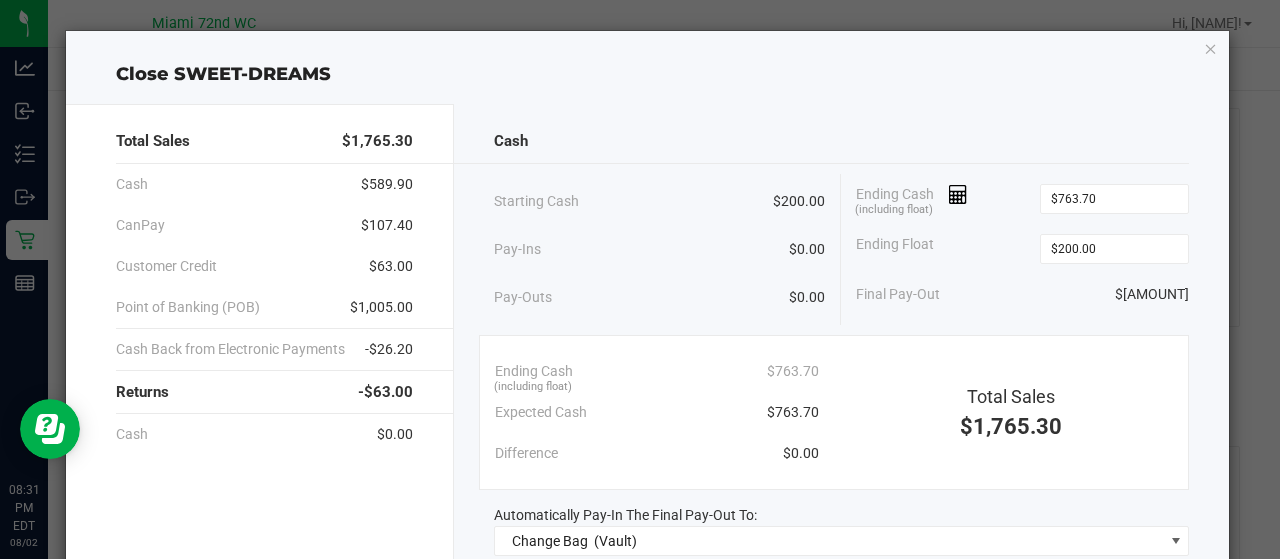 click on "Pay-Ins   $0.00" 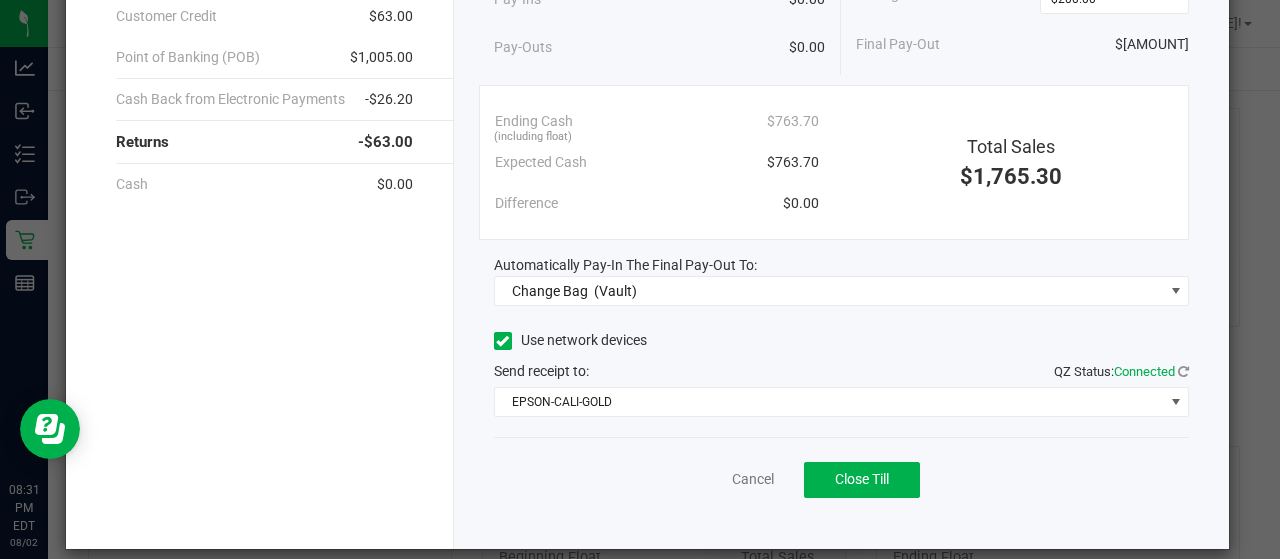 scroll, scrollTop: 266, scrollLeft: 0, axis: vertical 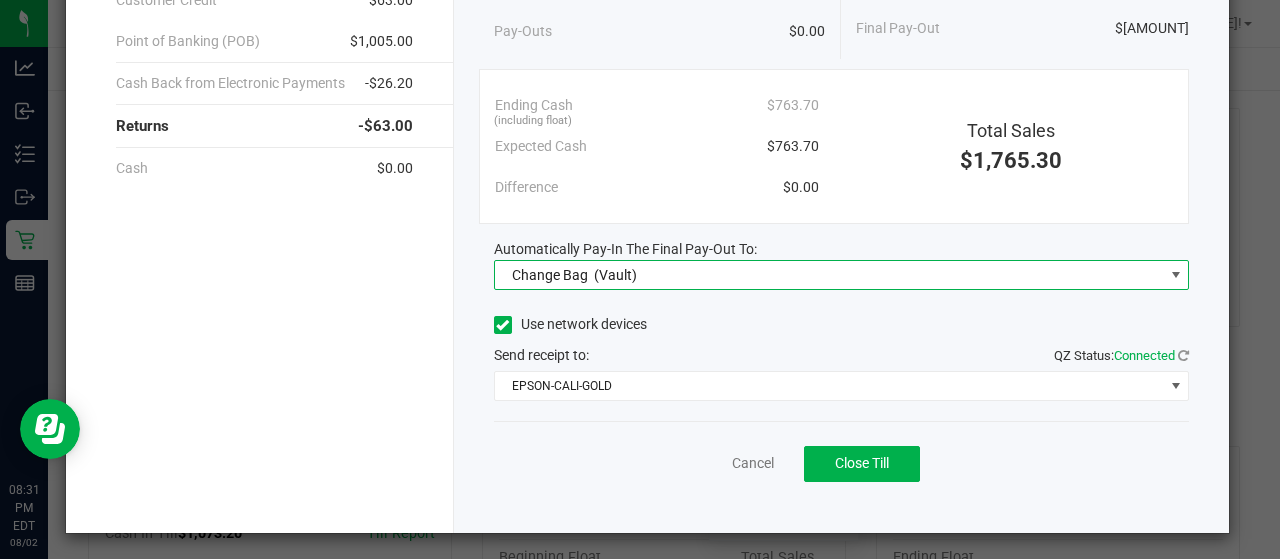 click on "Change Bag    (Vault)" at bounding box center (829, 275) 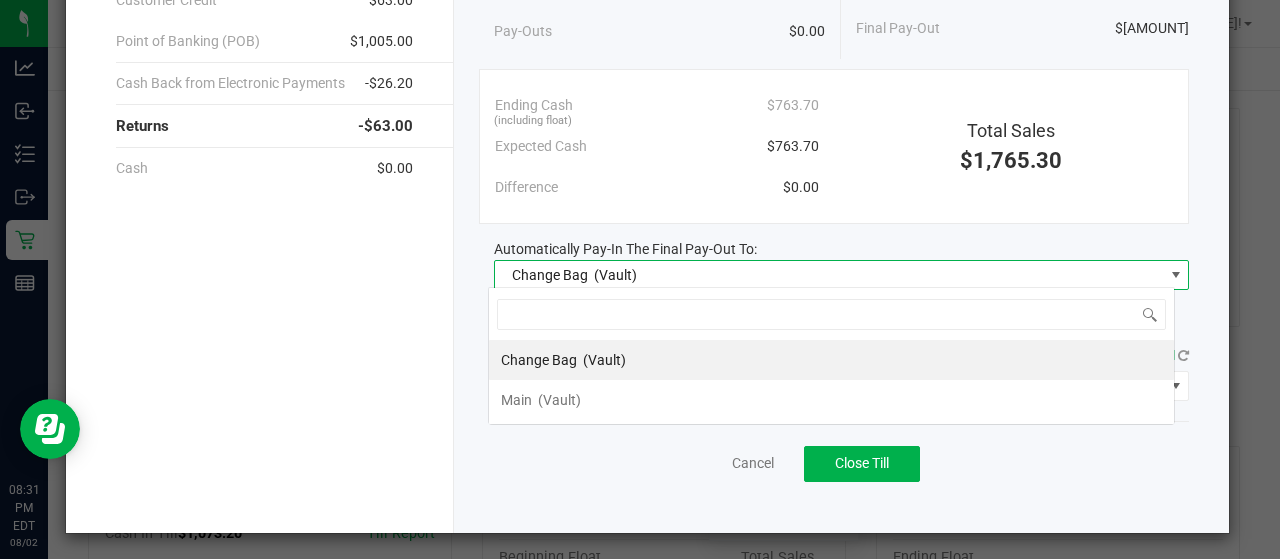 scroll, scrollTop: 99970, scrollLeft: 99313, axis: both 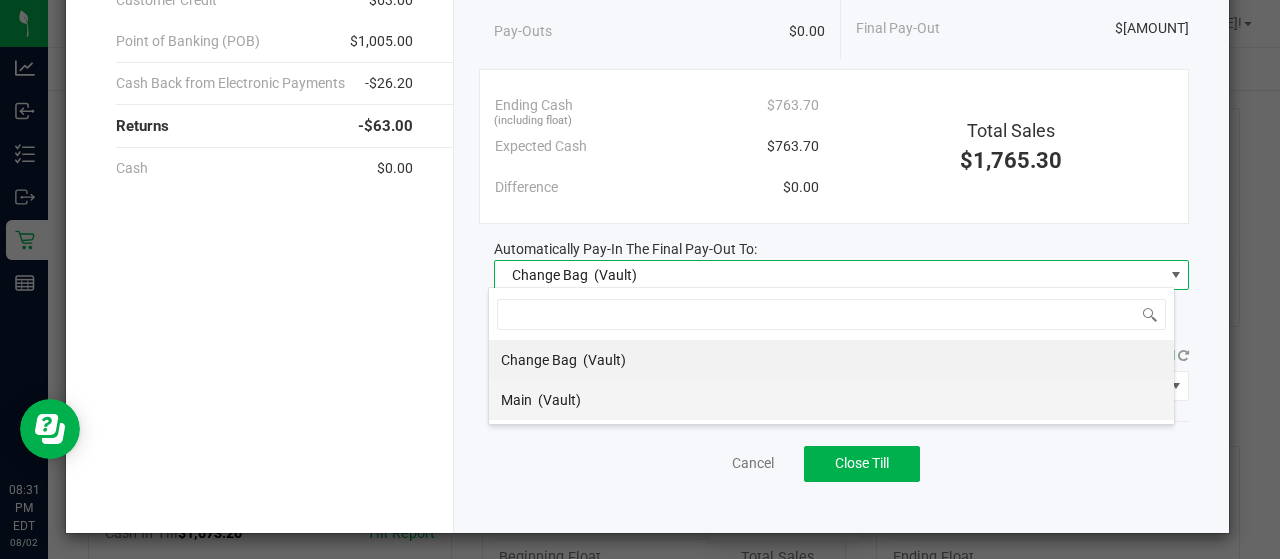 click on "Main    (Vault)" at bounding box center (831, 400) 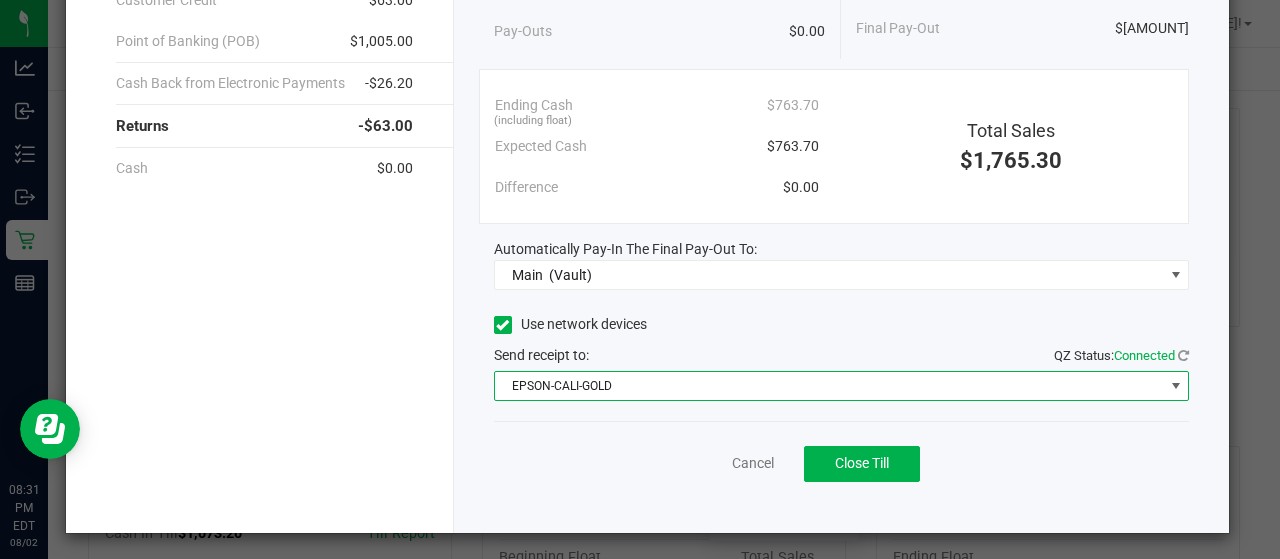 click on "EPSON-CALI-GOLD" at bounding box center (829, 386) 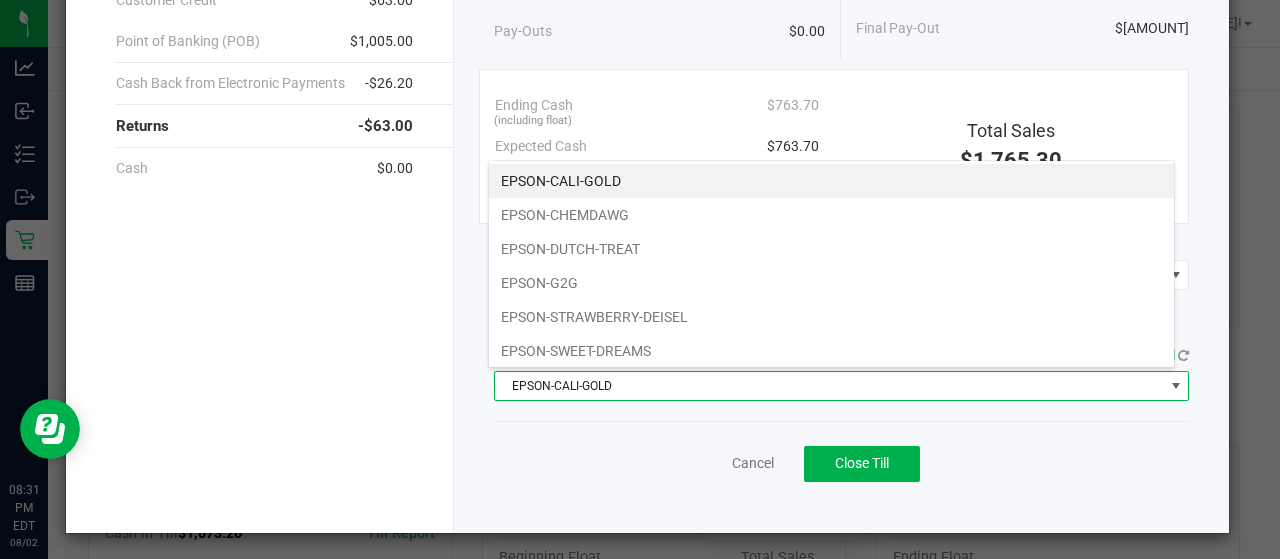 scroll, scrollTop: 99970, scrollLeft: 99313, axis: both 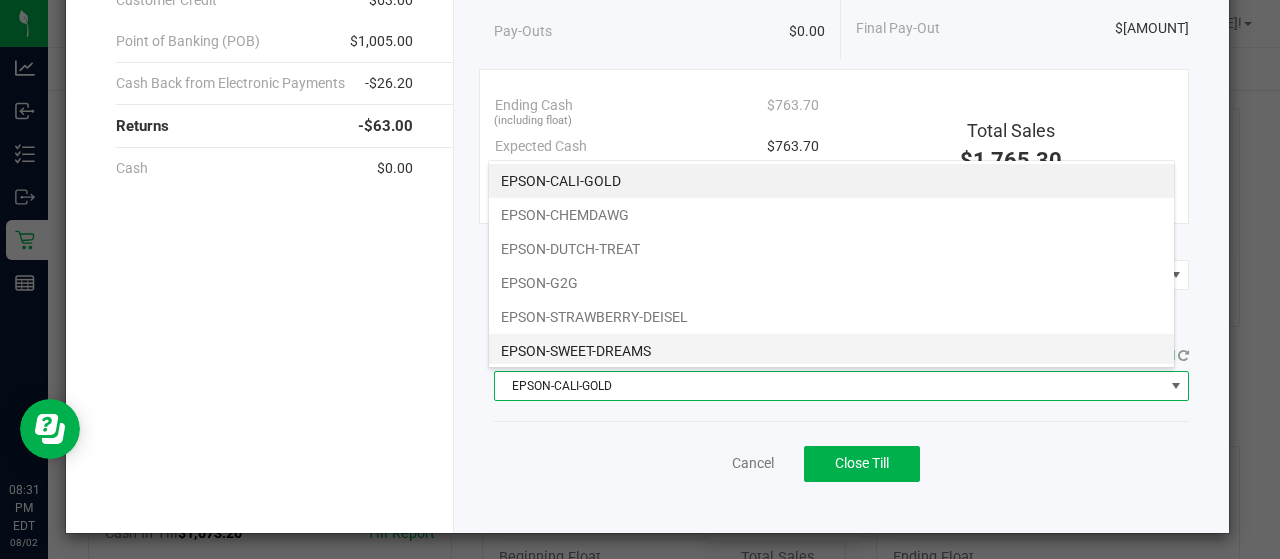 click on "EPSON-SWEET-DREAMS" at bounding box center [831, 351] 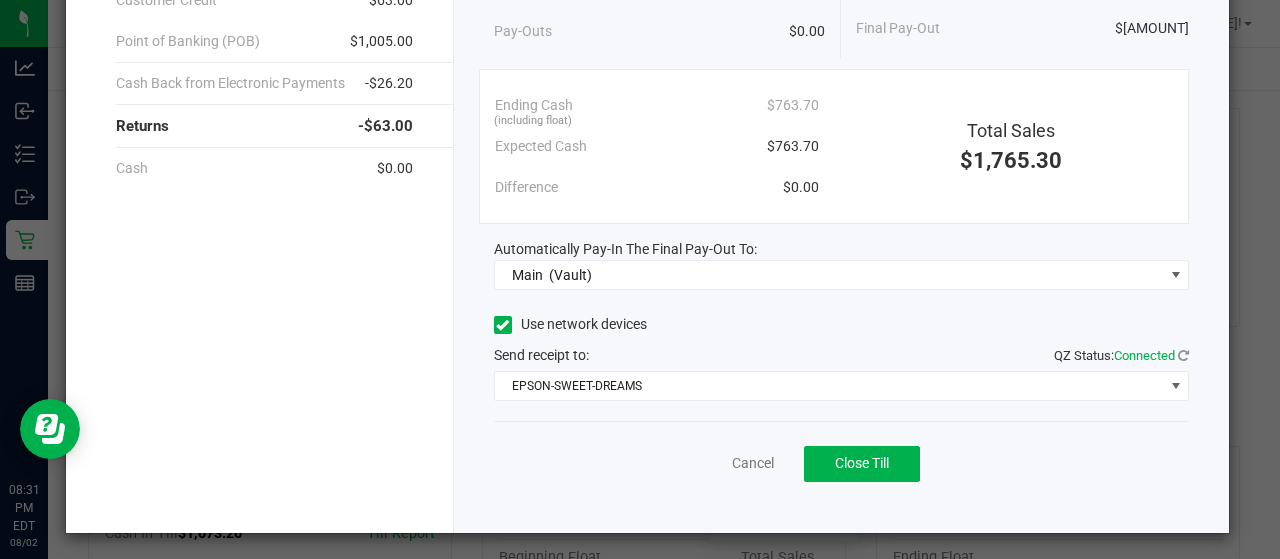 click on "Cancel   Close Till" 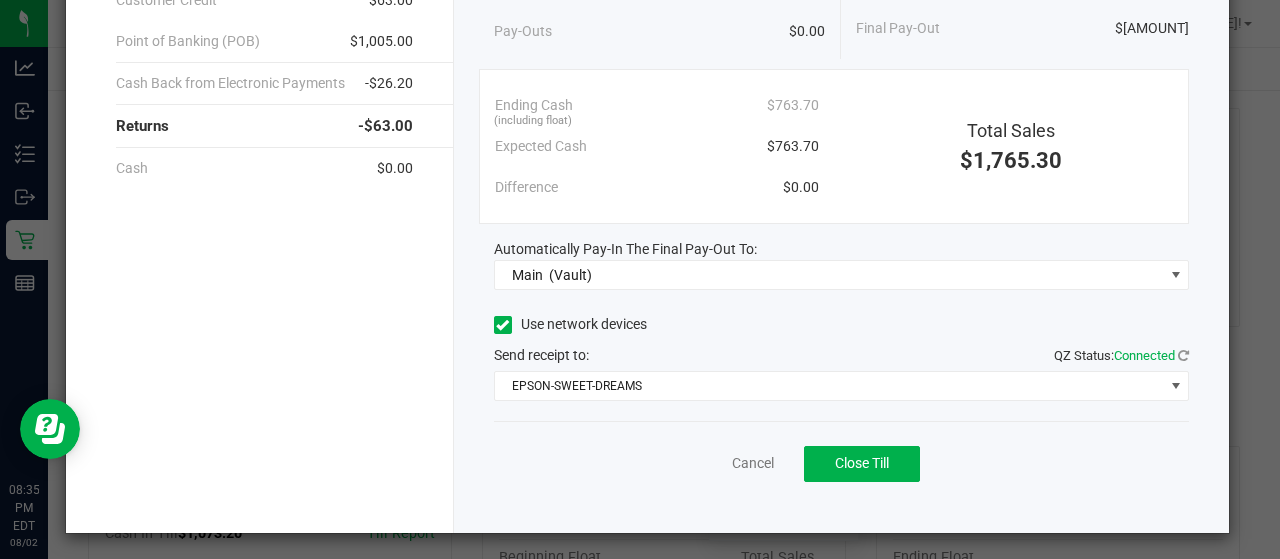 scroll, scrollTop: 0, scrollLeft: 0, axis: both 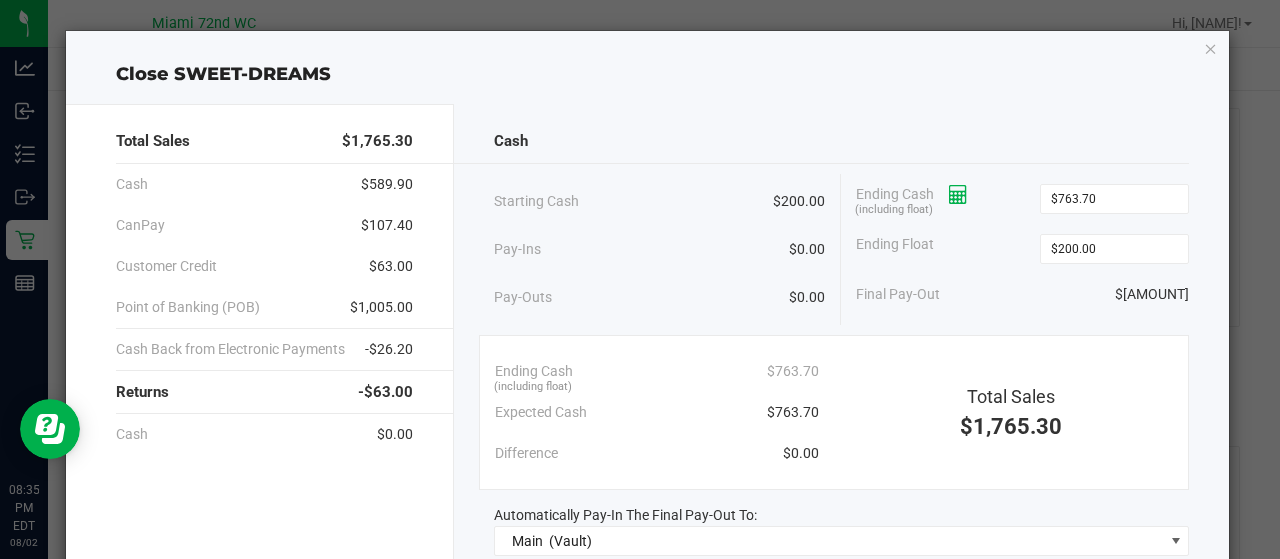 click 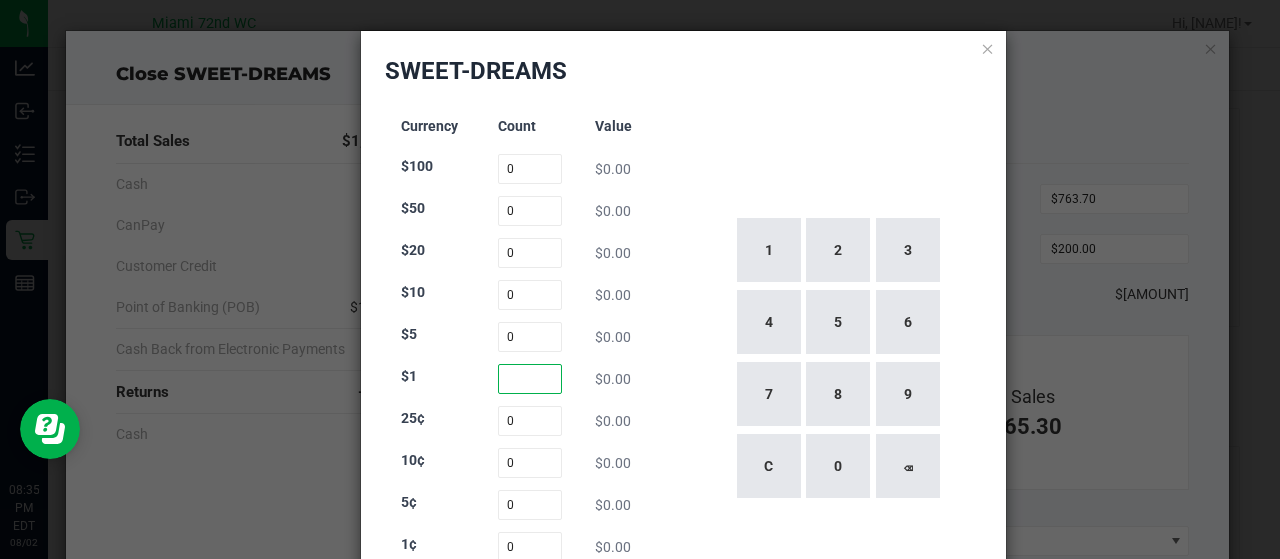 click at bounding box center [530, 379] 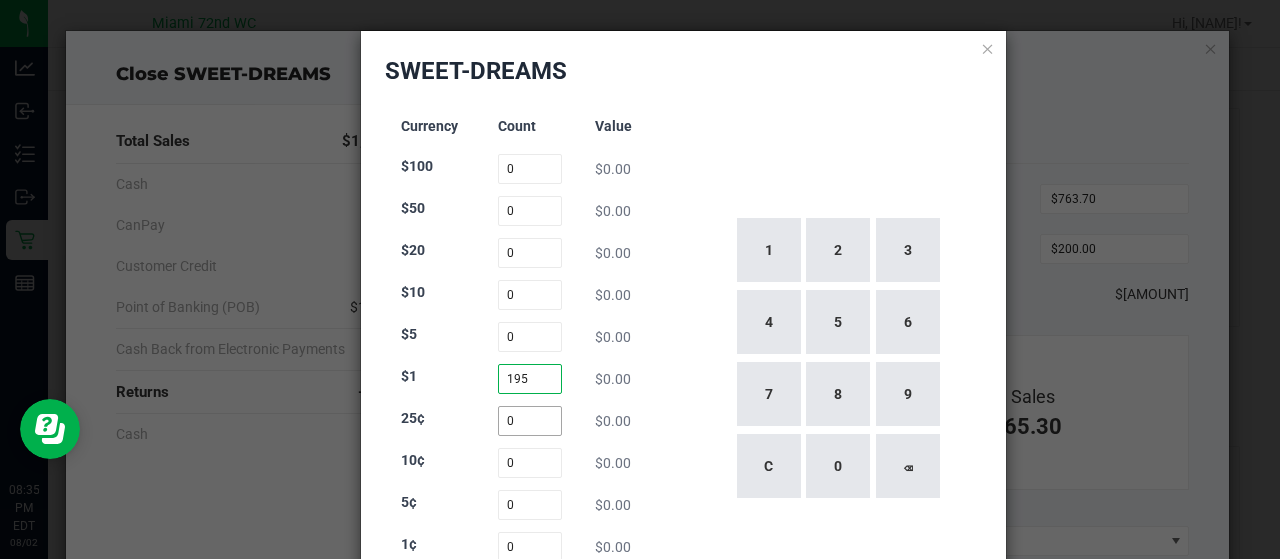 type on "195" 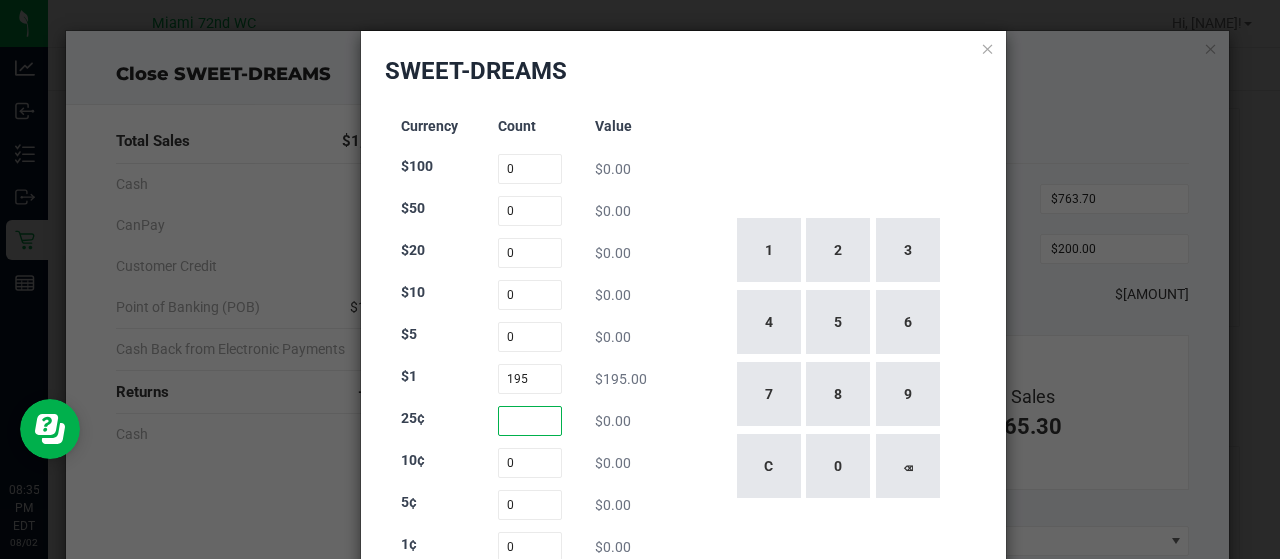 click at bounding box center [530, 421] 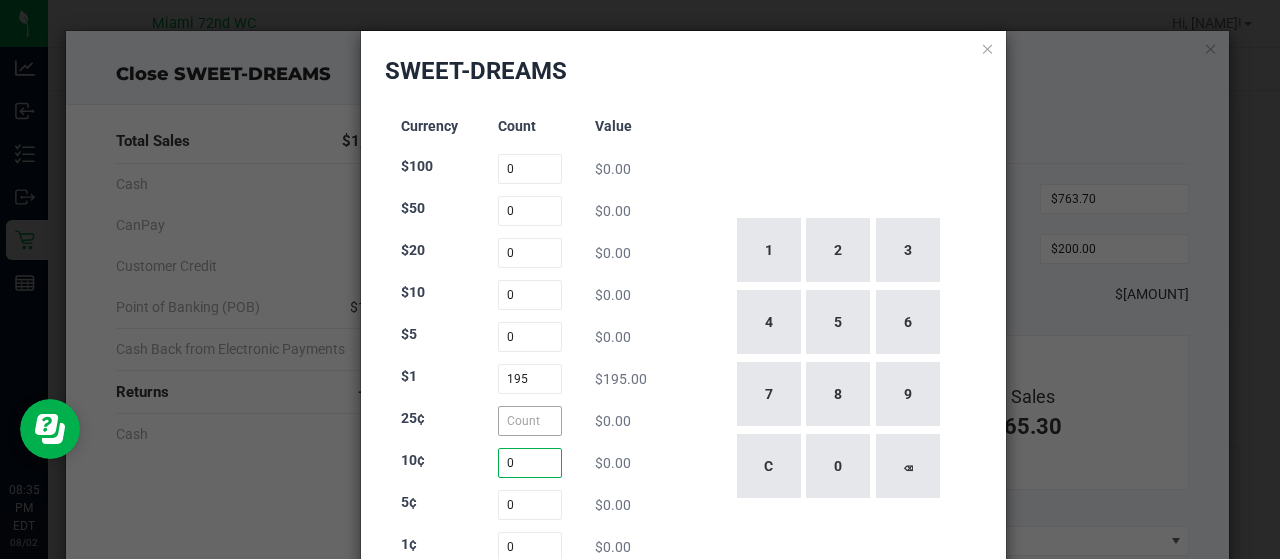 type on "0" 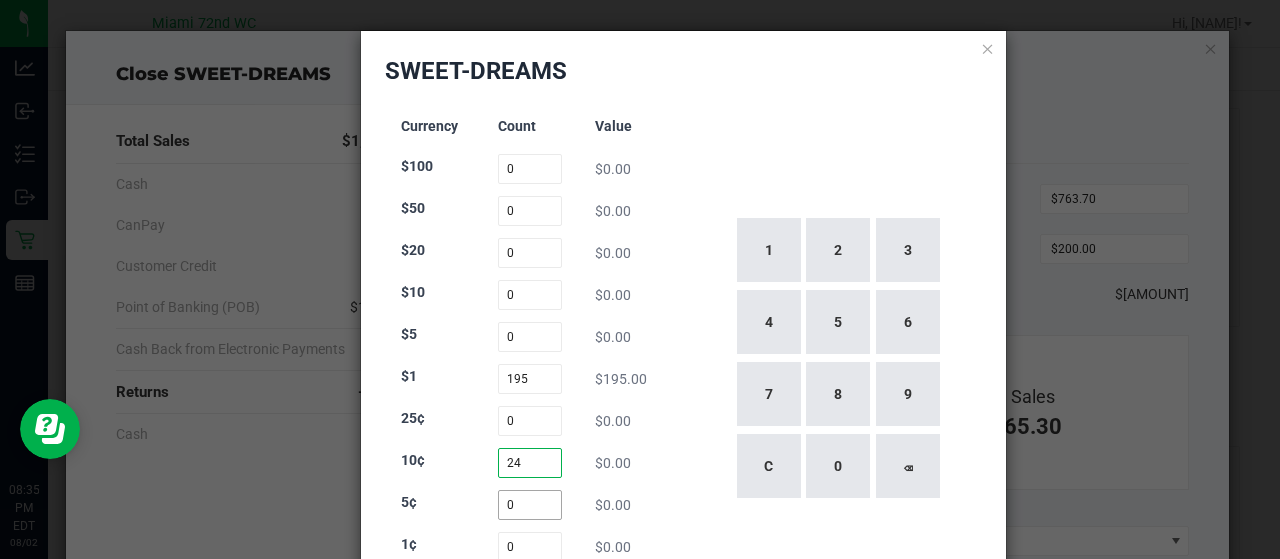 type on "24" 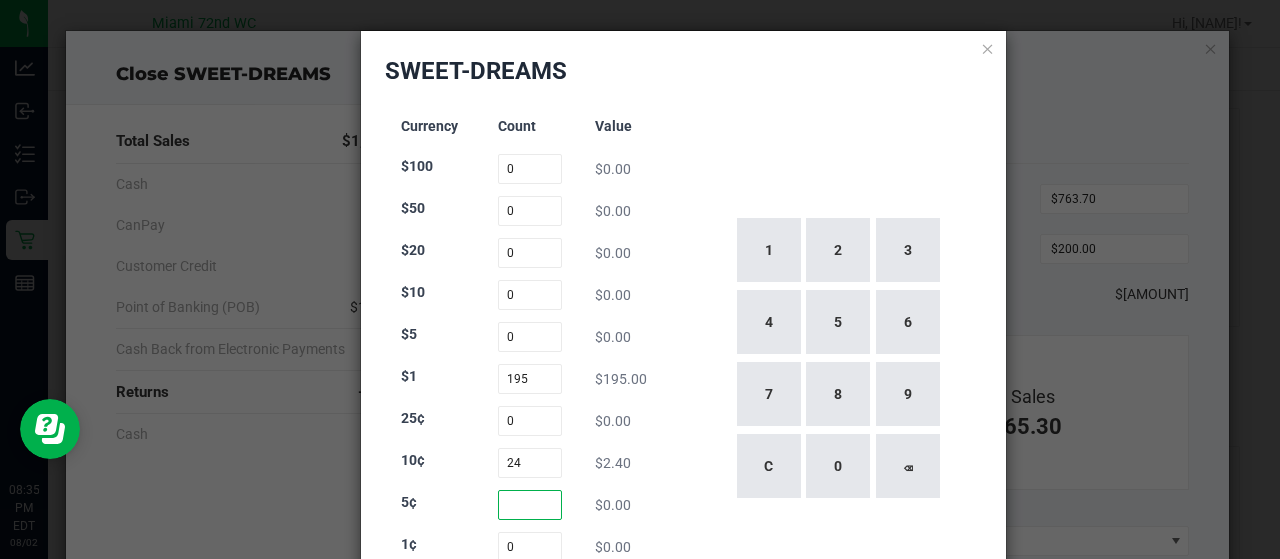 click at bounding box center (530, 505) 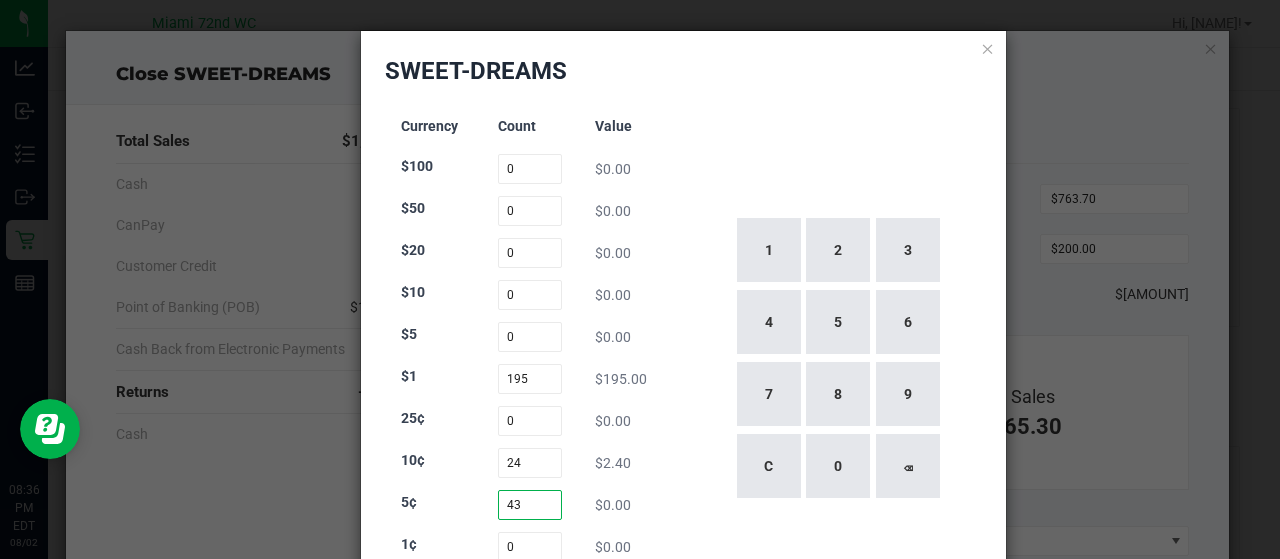 type on "43" 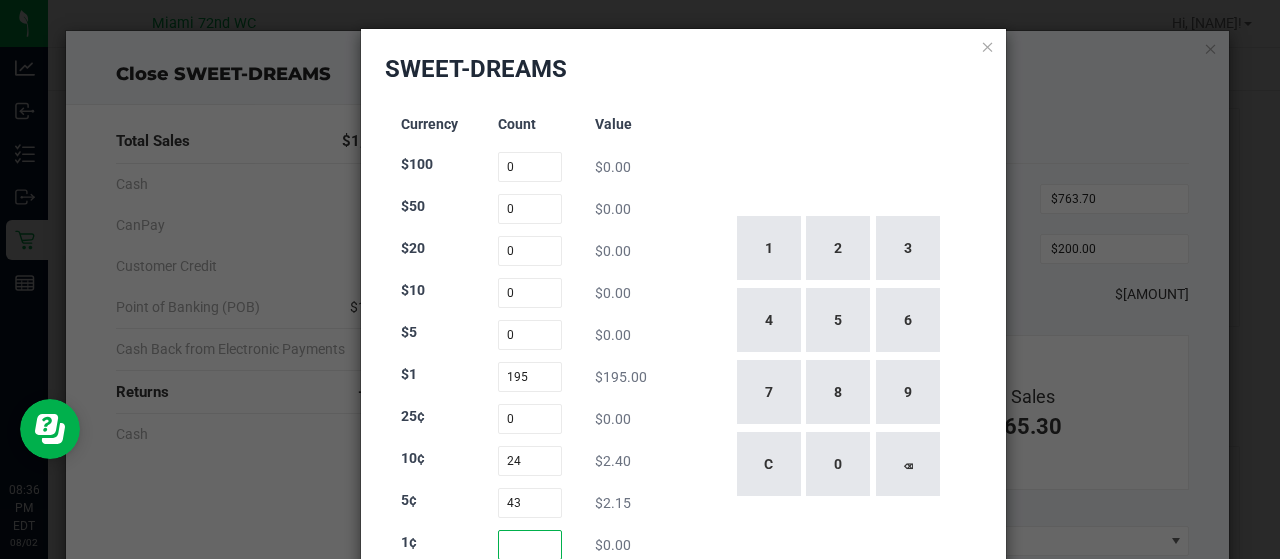 scroll, scrollTop: 142, scrollLeft: 0, axis: vertical 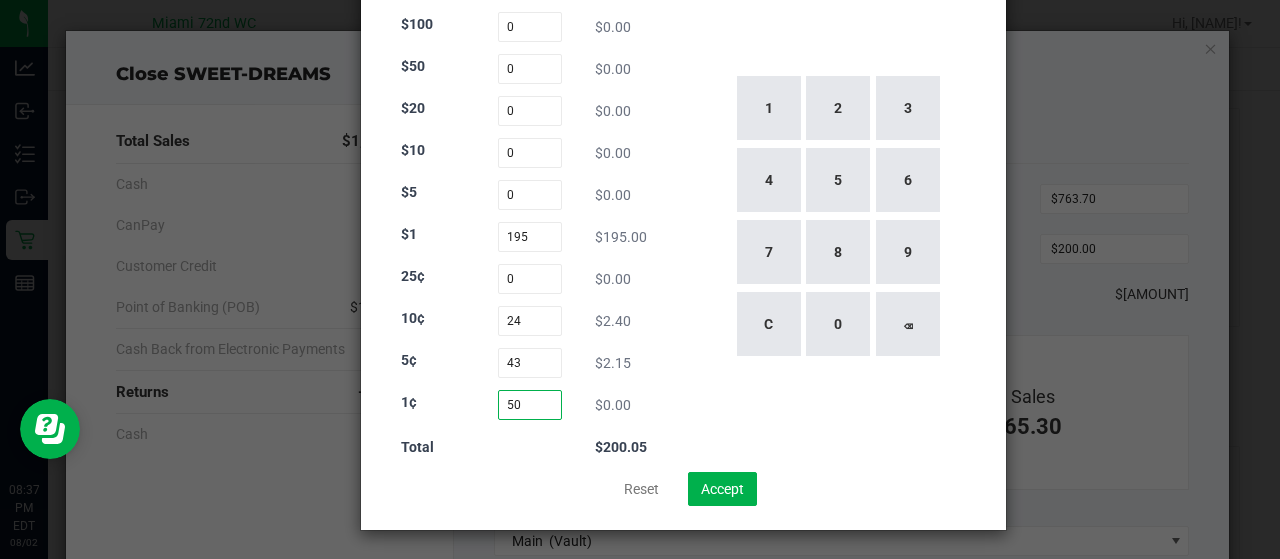 type on "50" 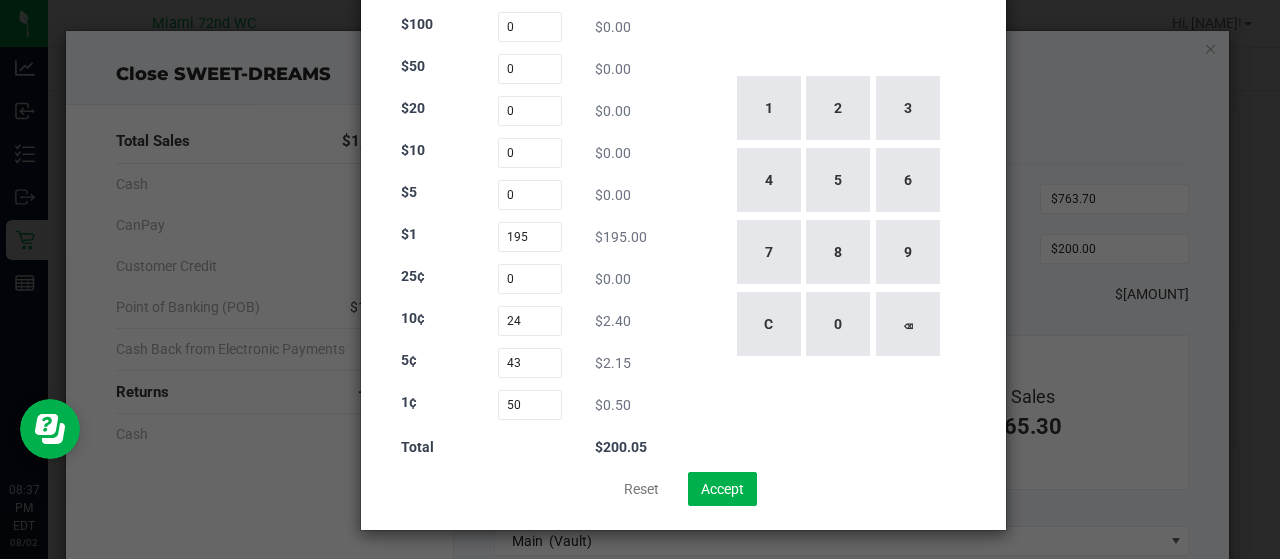 click on "Currency Count Value $100 0 $0.00 $50 0 $0.00 $20 0 $0.00 $10 0 $0.00 $5 0 $0.00 $1 195 $195.00 25¢ 0 $0.00 10¢ 24 $2.40 5¢ 43 $2.15 1¢ 50 $0.50 Total $200.05  1   2   3   4   5   6   7   8   9   C   0   ⌂" 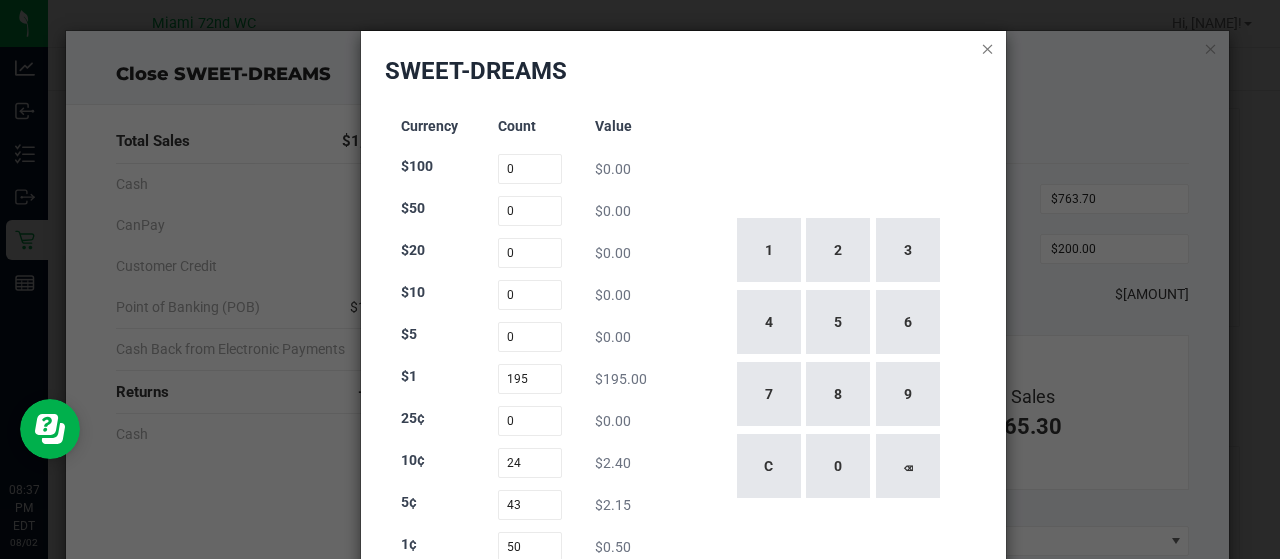 click 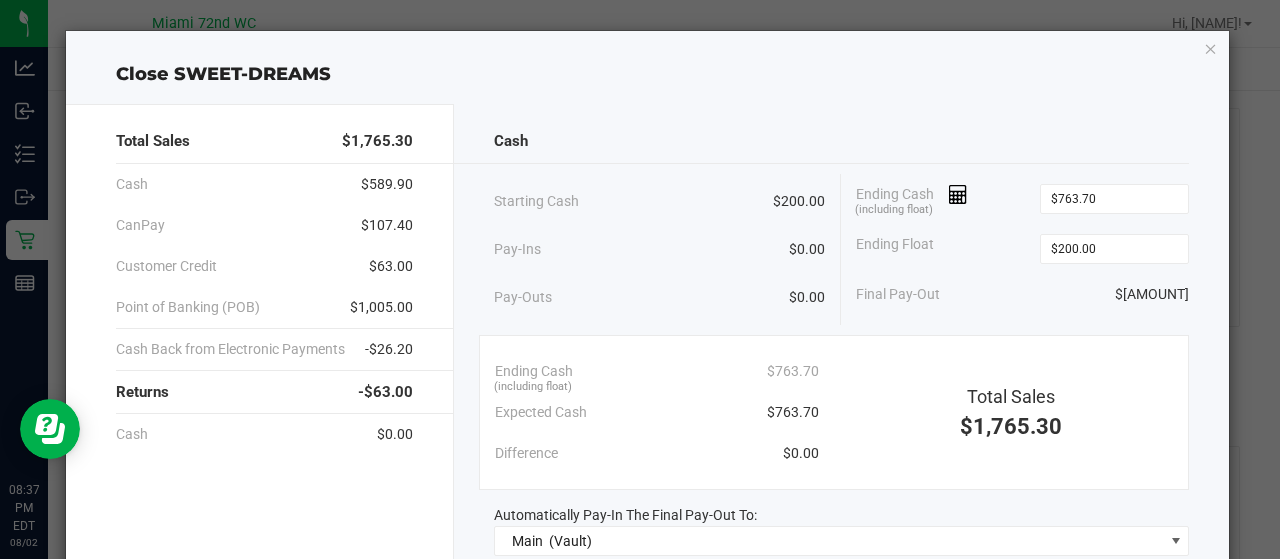 scroll, scrollTop: 266, scrollLeft: 0, axis: vertical 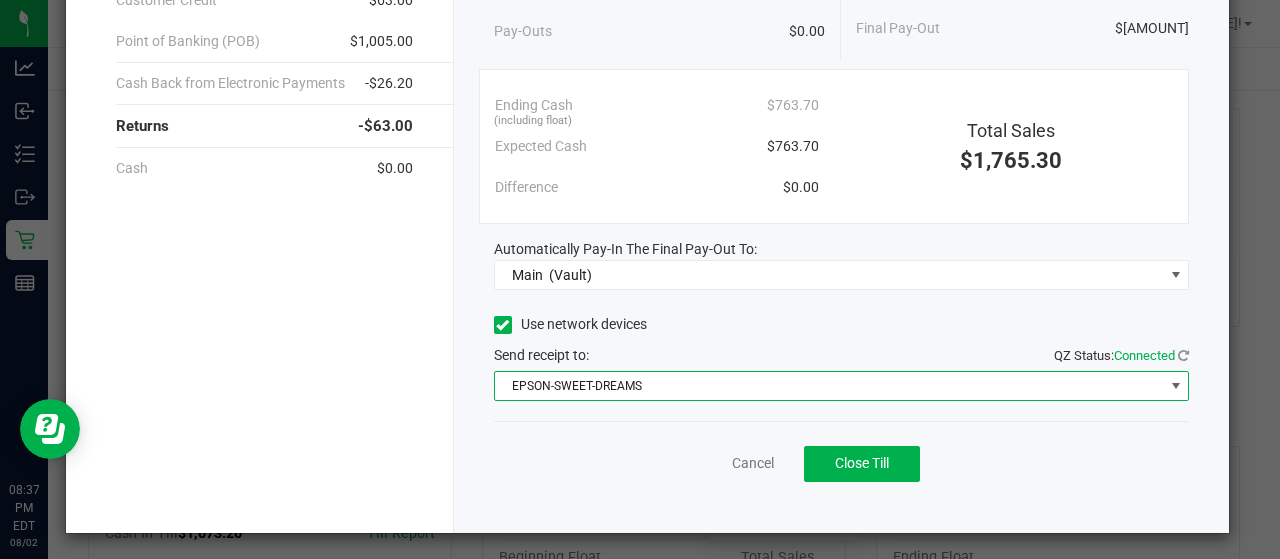 click on "EPSON-SWEET-DREAMS" at bounding box center (829, 386) 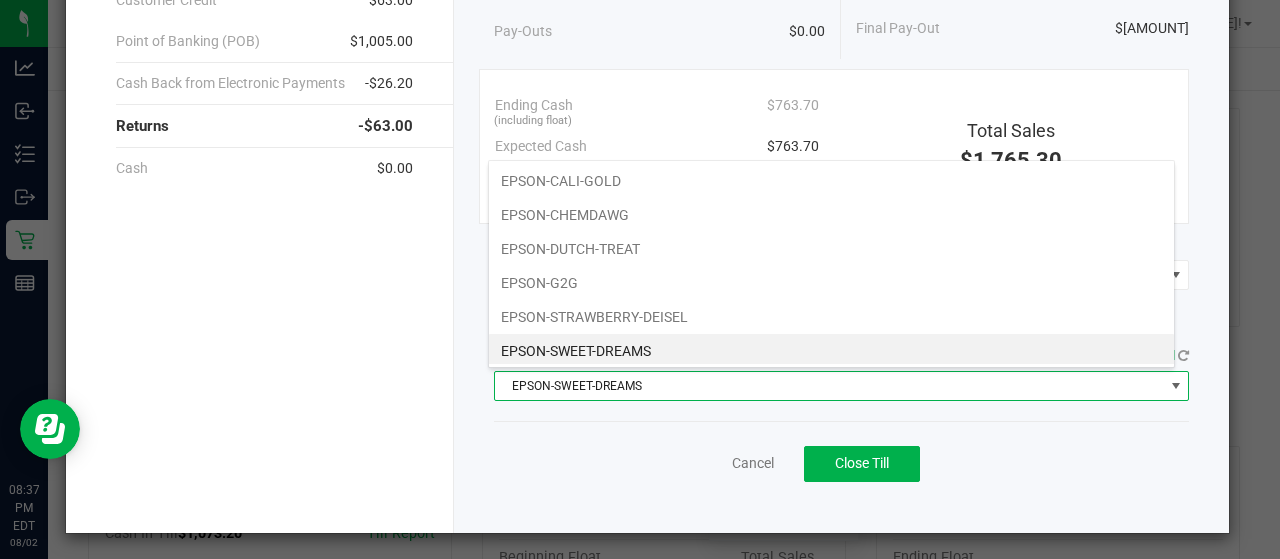 scroll, scrollTop: 99970, scrollLeft: 99313, axis: both 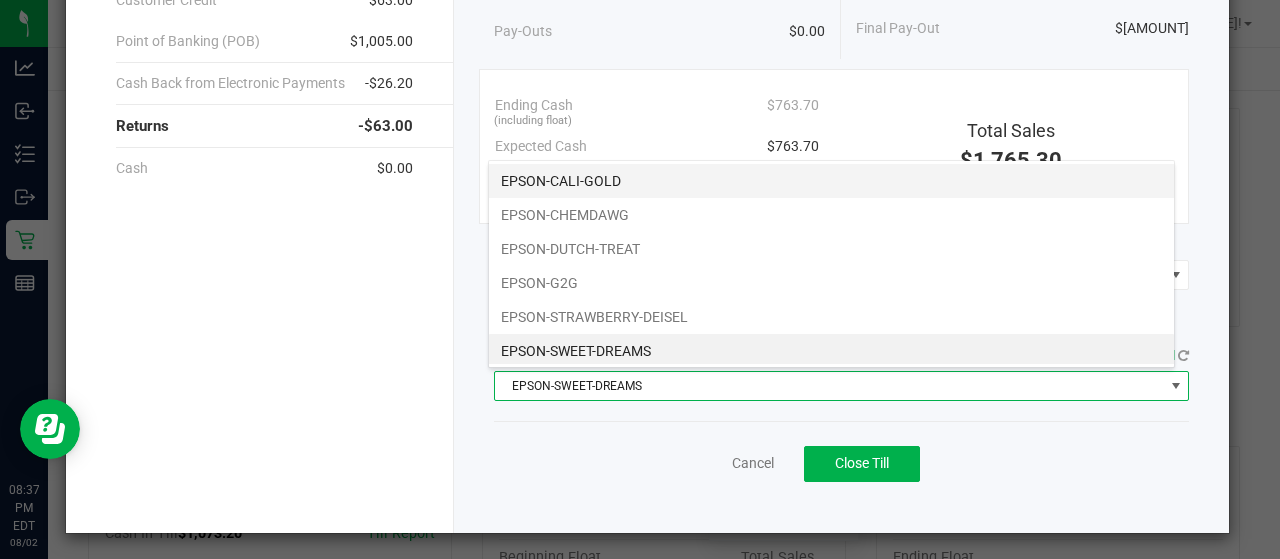 click on "EPSON-CALI-GOLD" at bounding box center (831, 181) 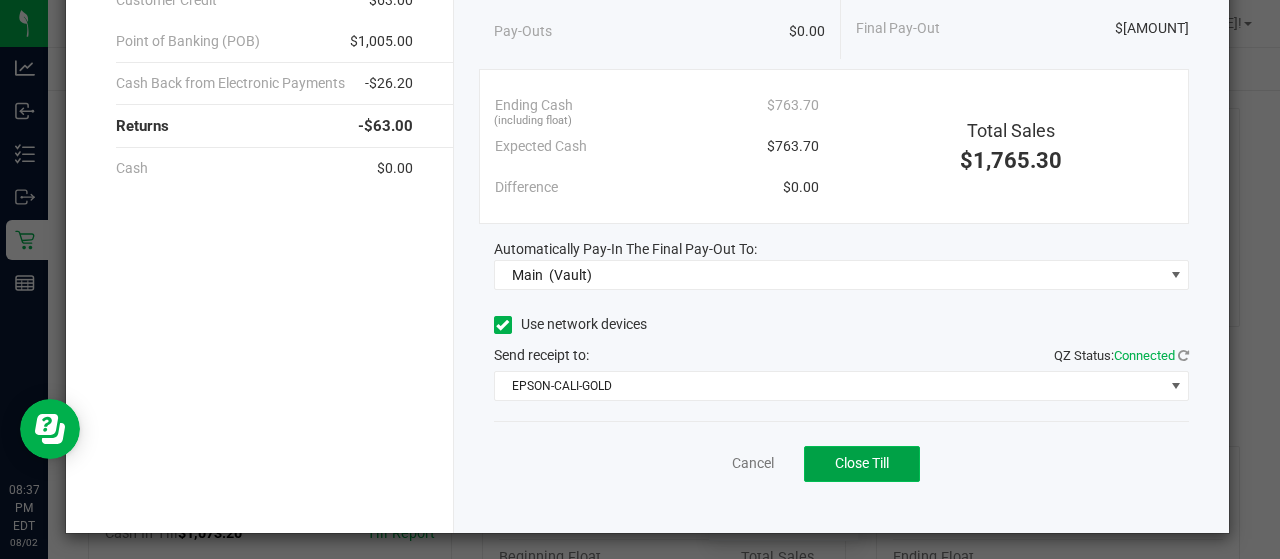 click on "Close Till" 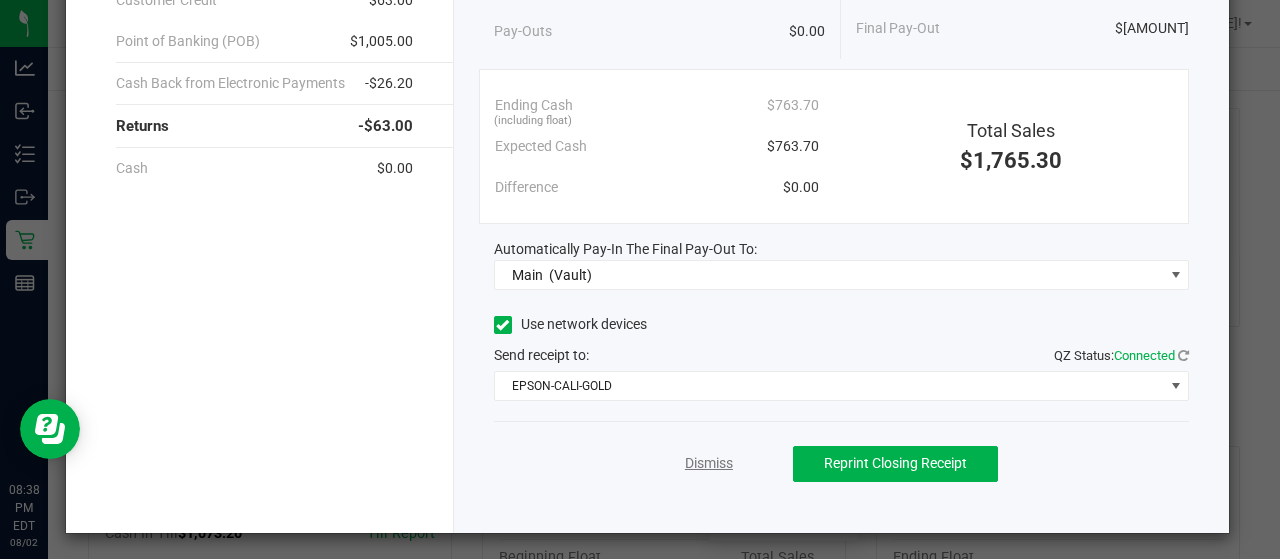 click on "Dismiss" 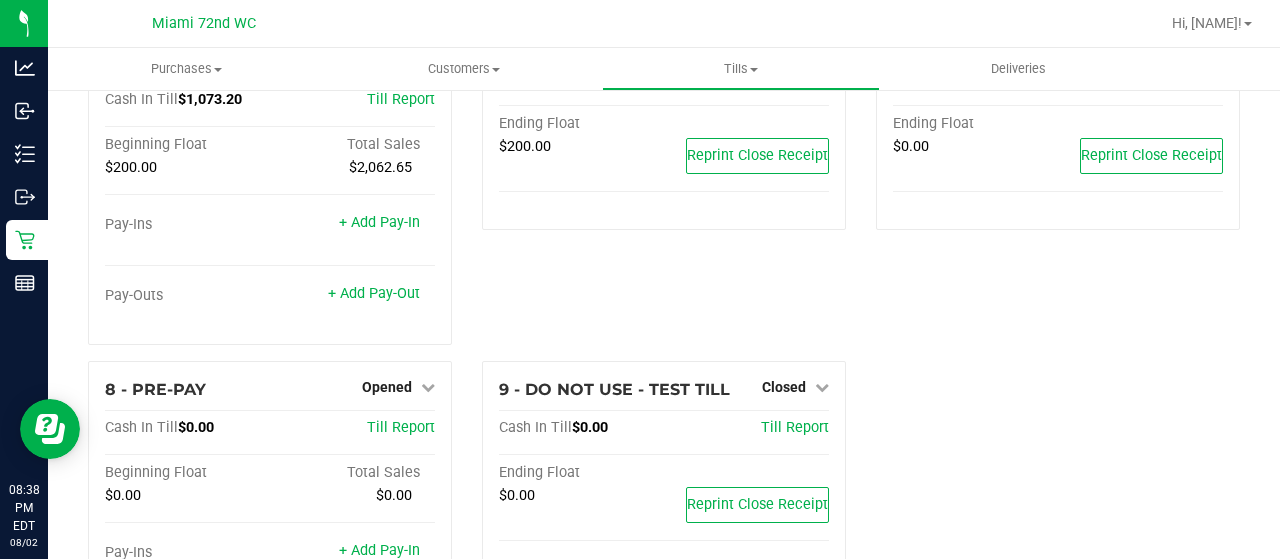 scroll, scrollTop: 560, scrollLeft: 0, axis: vertical 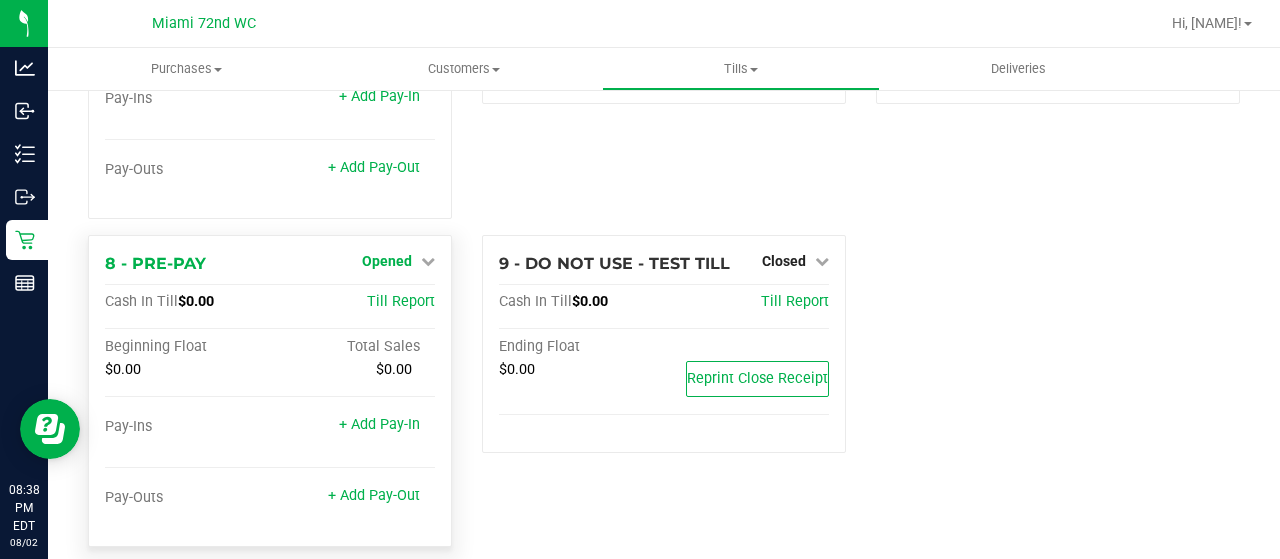 click on "Opened" at bounding box center (387, 261) 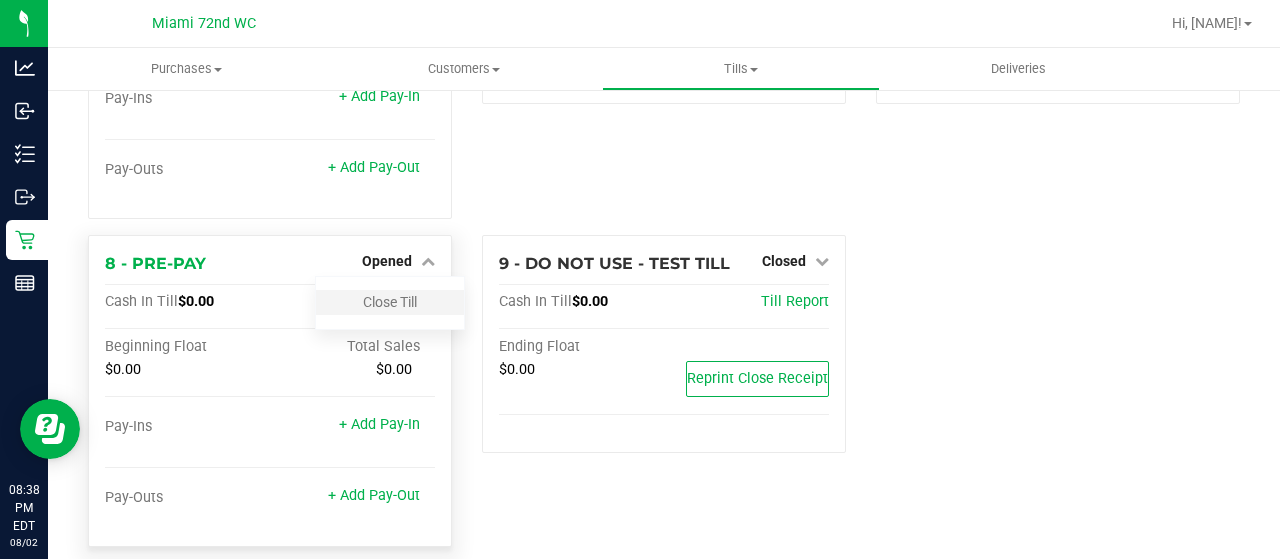 click on "Close Till" at bounding box center (390, 302) 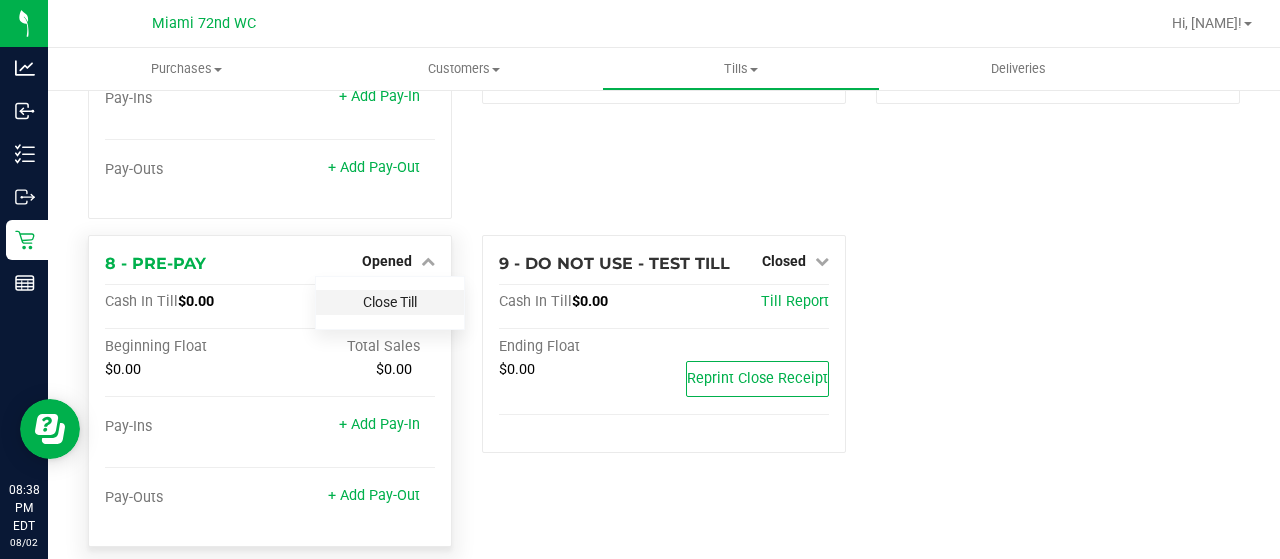 click on "Close Till" at bounding box center (390, 302) 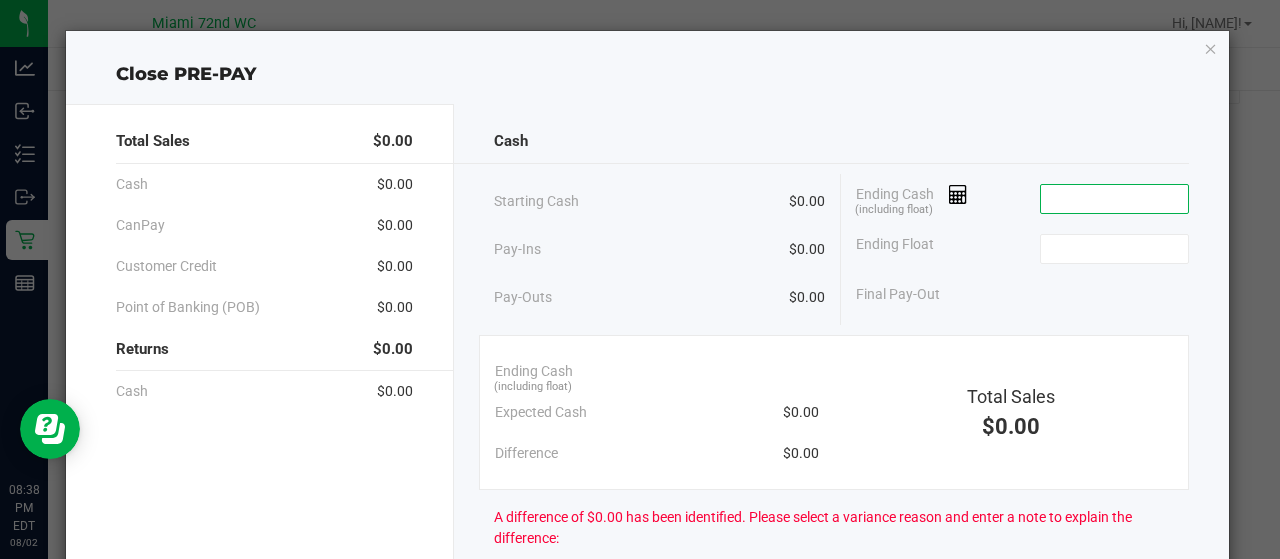 click at bounding box center [1114, 199] 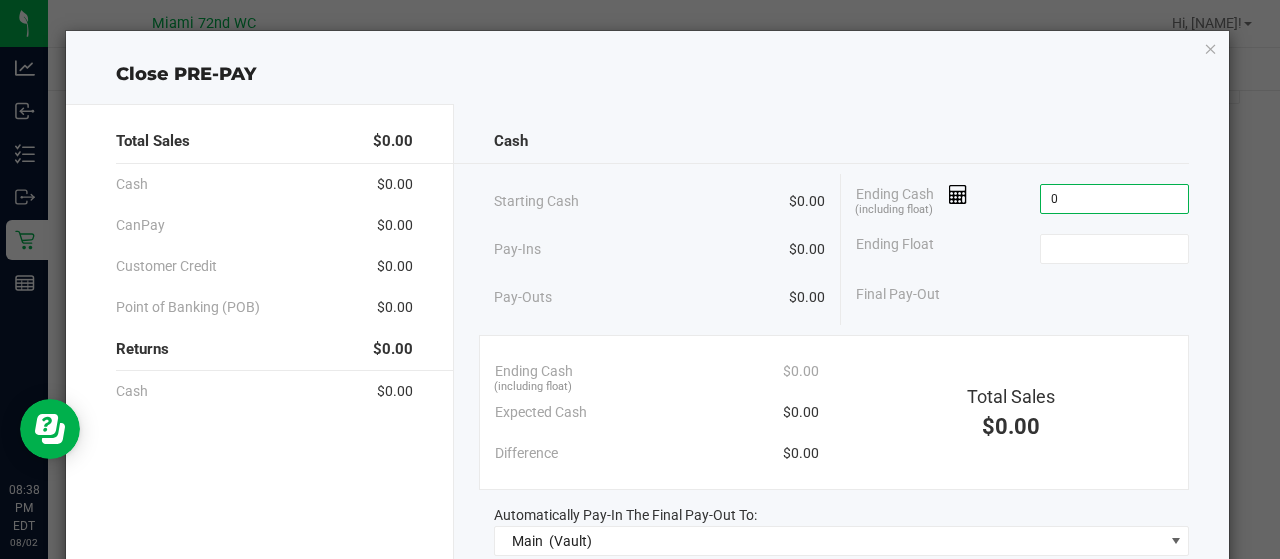 type on "$0.00" 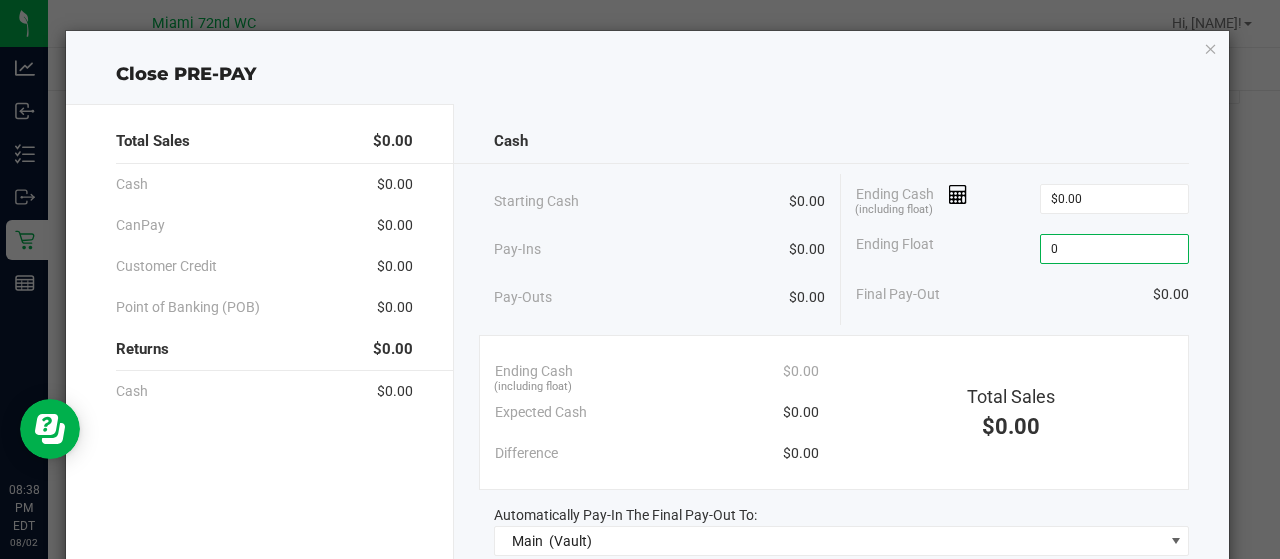 type on "$0.00" 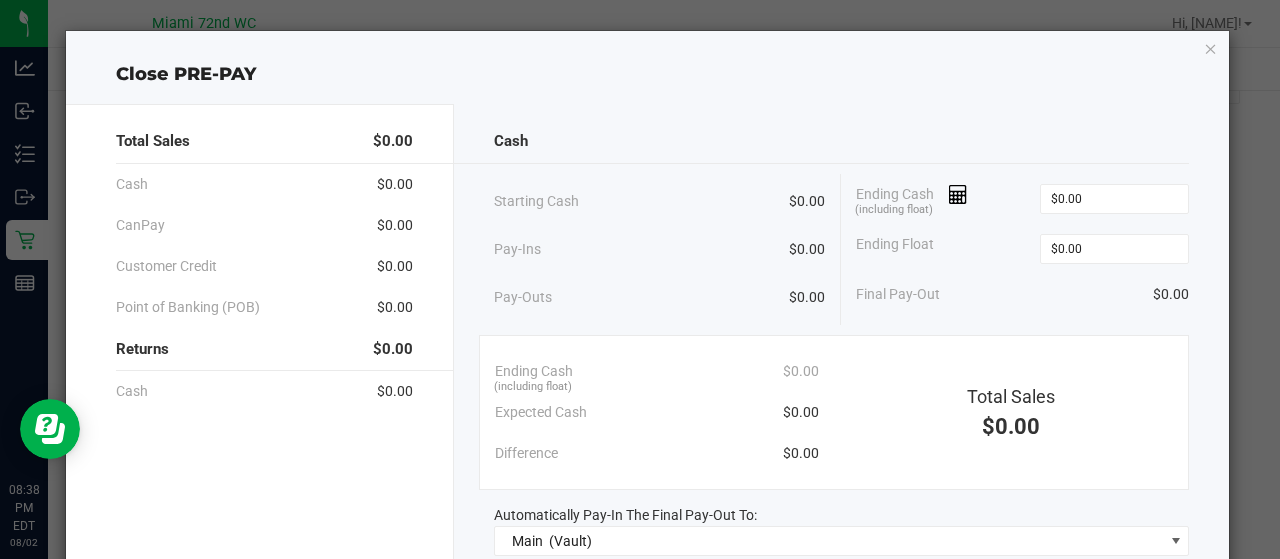 click on "Final Pay-Out   $0.00" 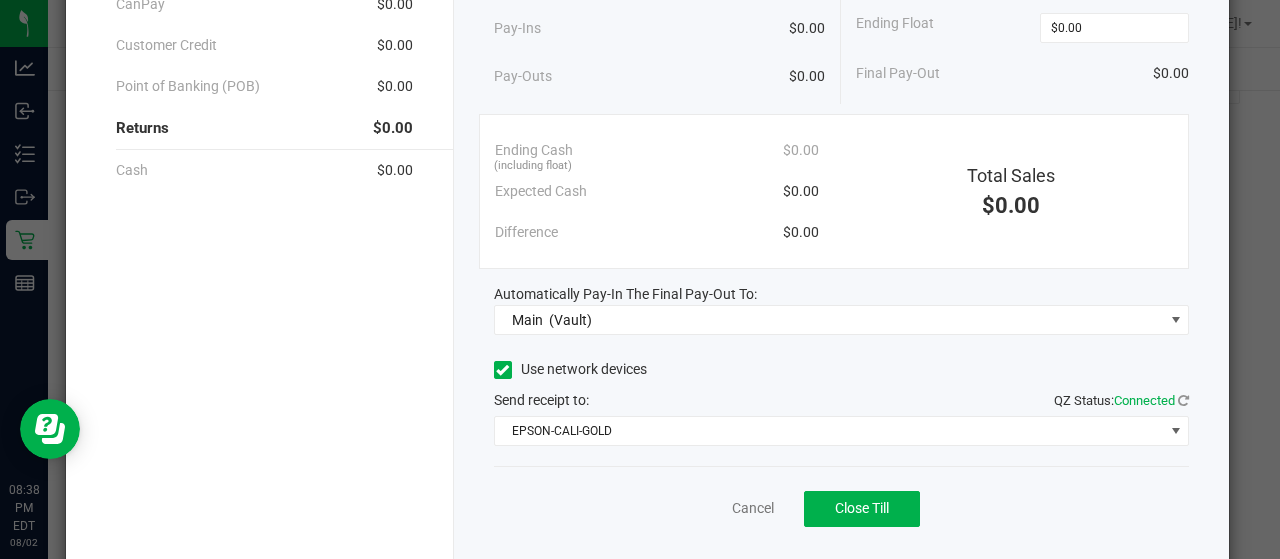 scroll, scrollTop: 266, scrollLeft: 0, axis: vertical 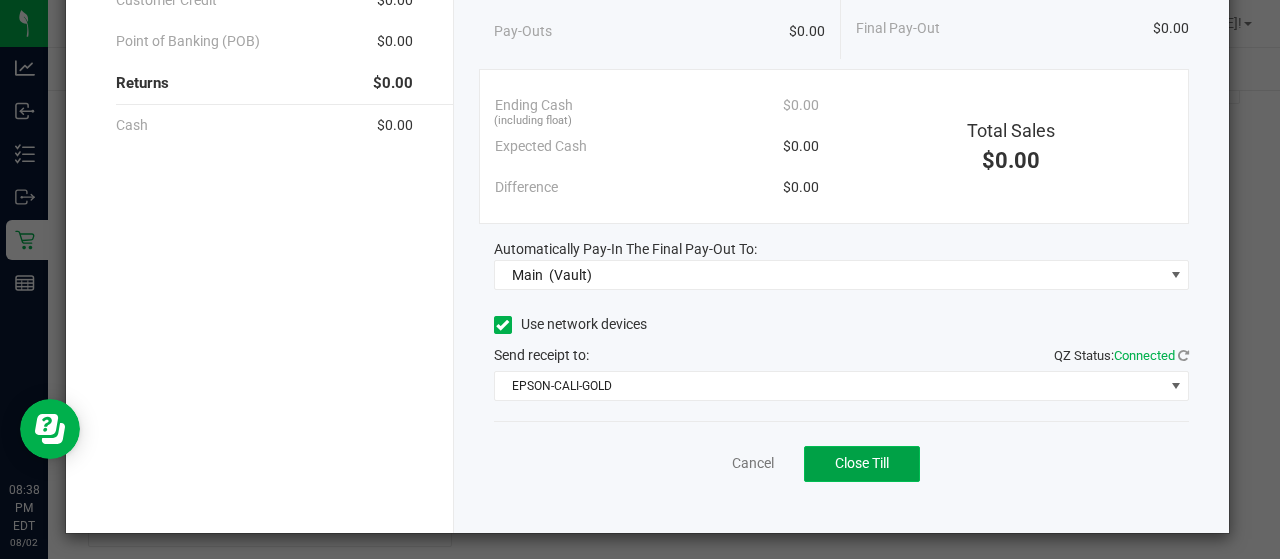 click on "Close Till" 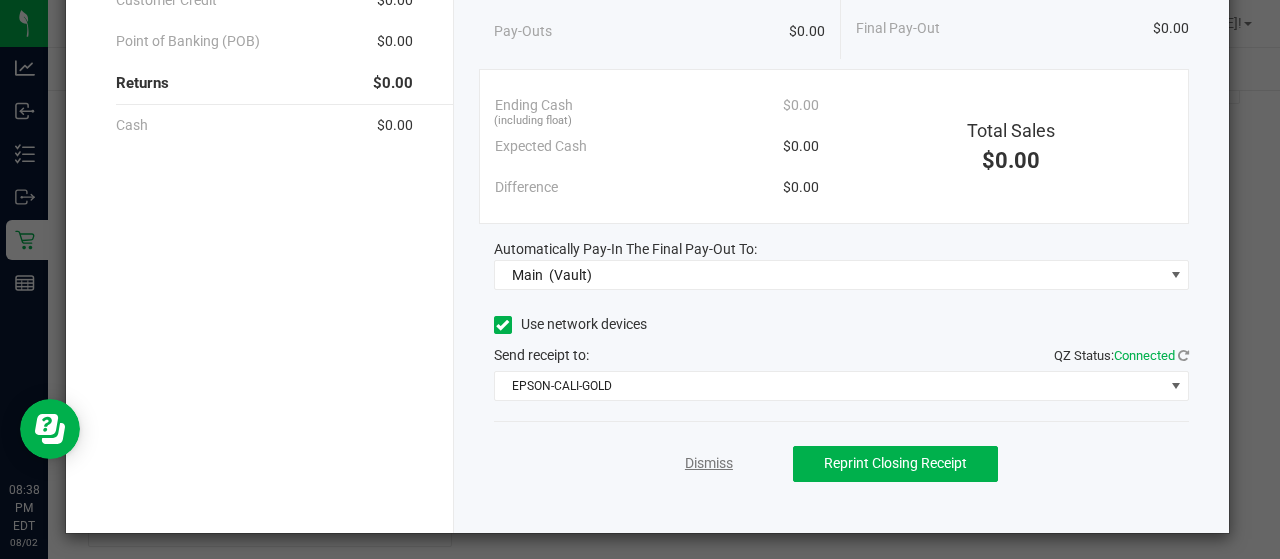click on "Dismiss" 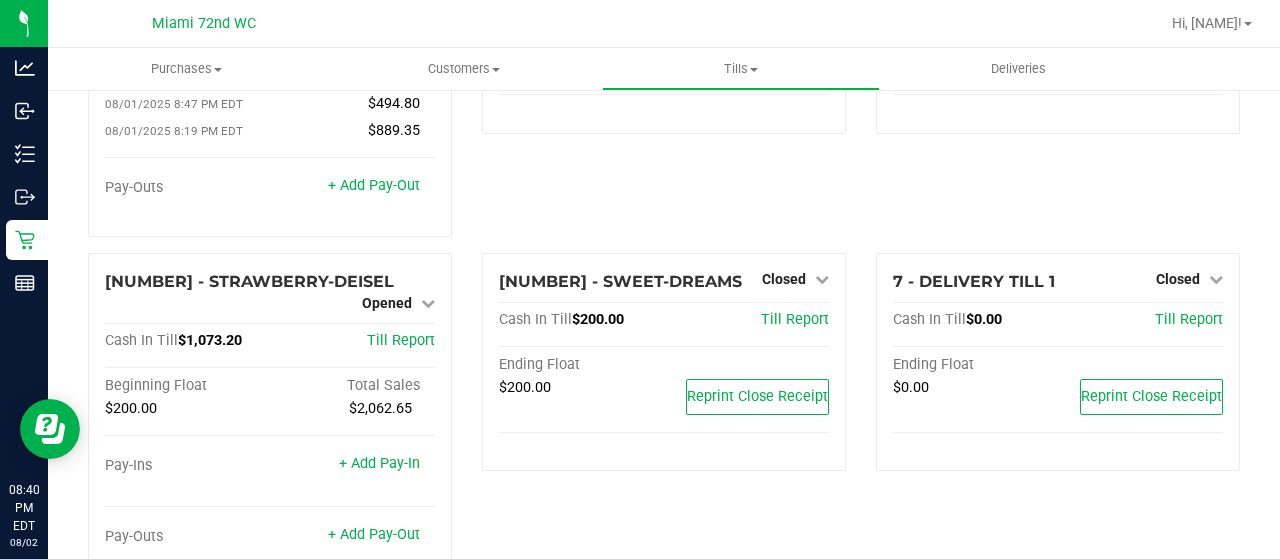 scroll, scrollTop: 196, scrollLeft: 0, axis: vertical 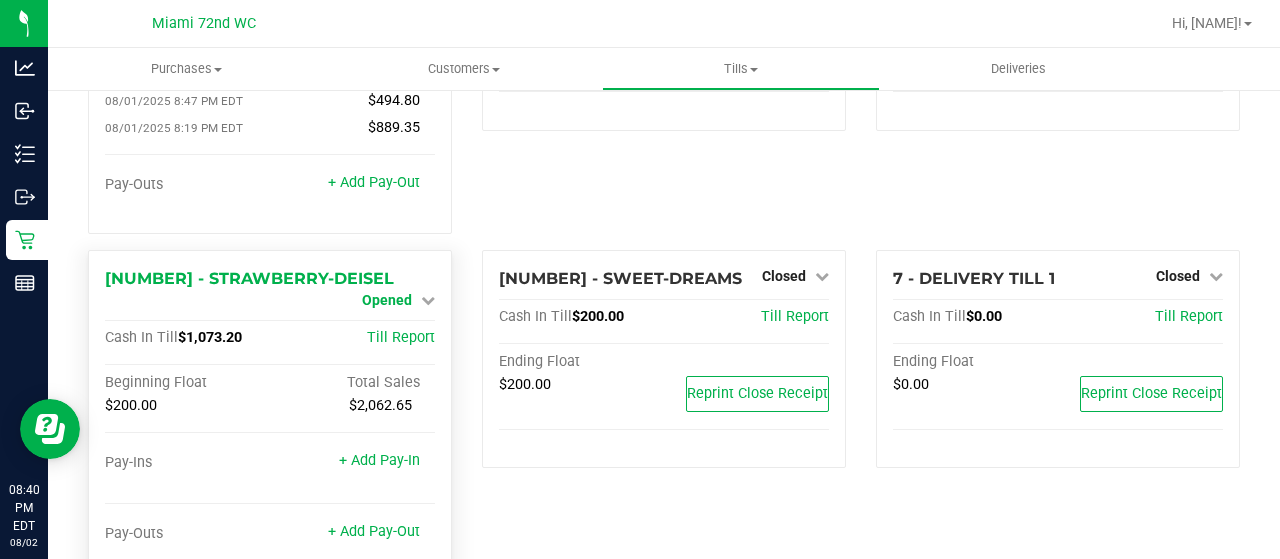 click on "Opened" at bounding box center (387, 300) 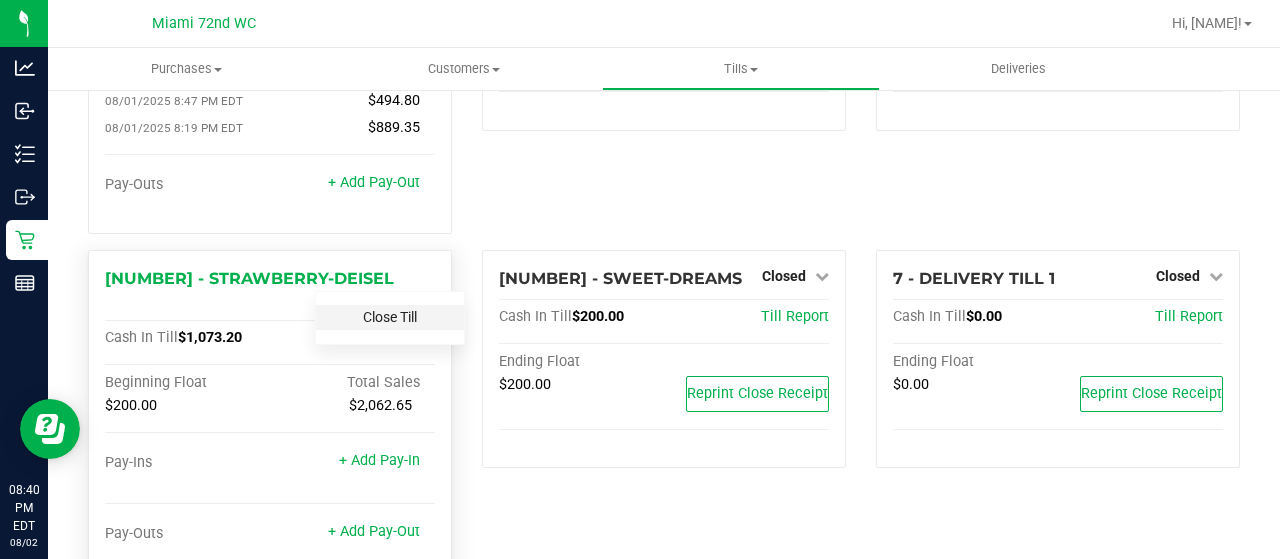 click on "Close Till" at bounding box center (390, 317) 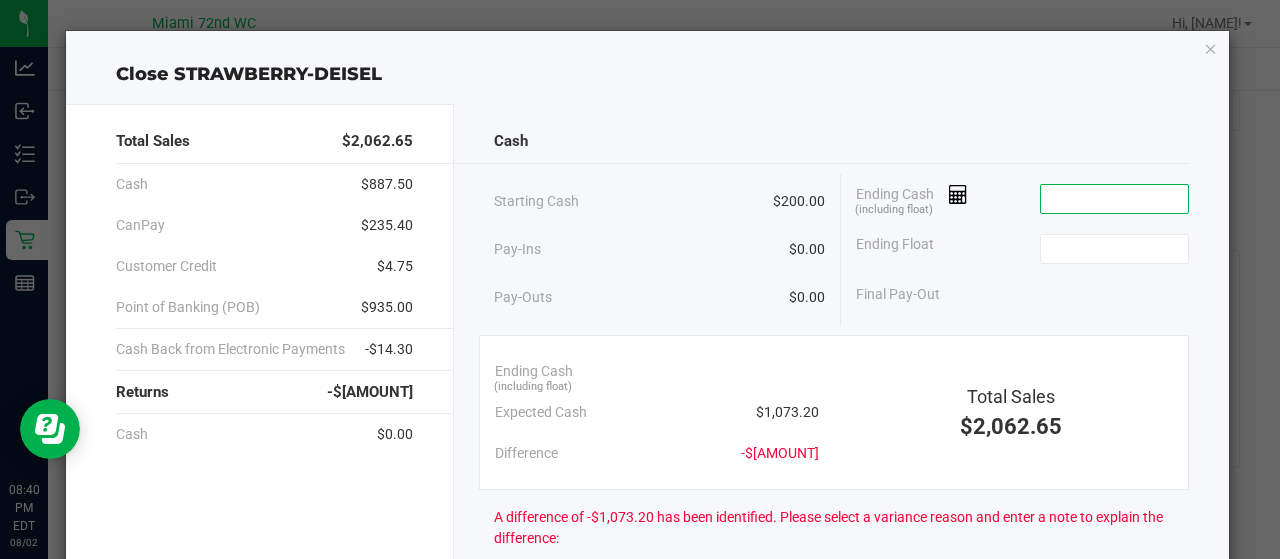 click at bounding box center [1114, 199] 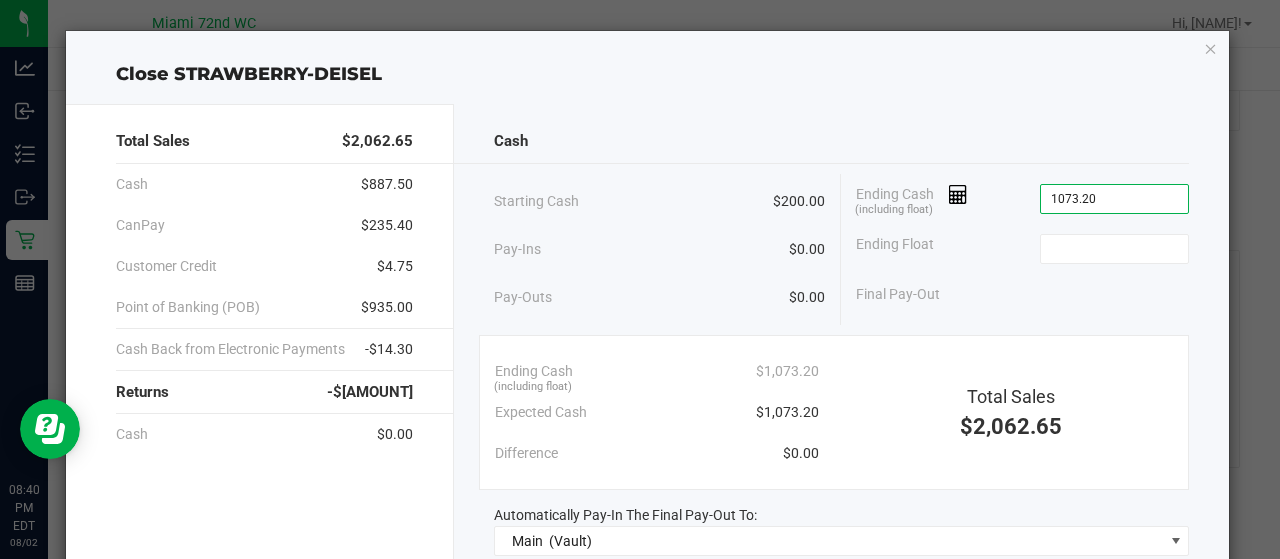 type on "$1,073.20" 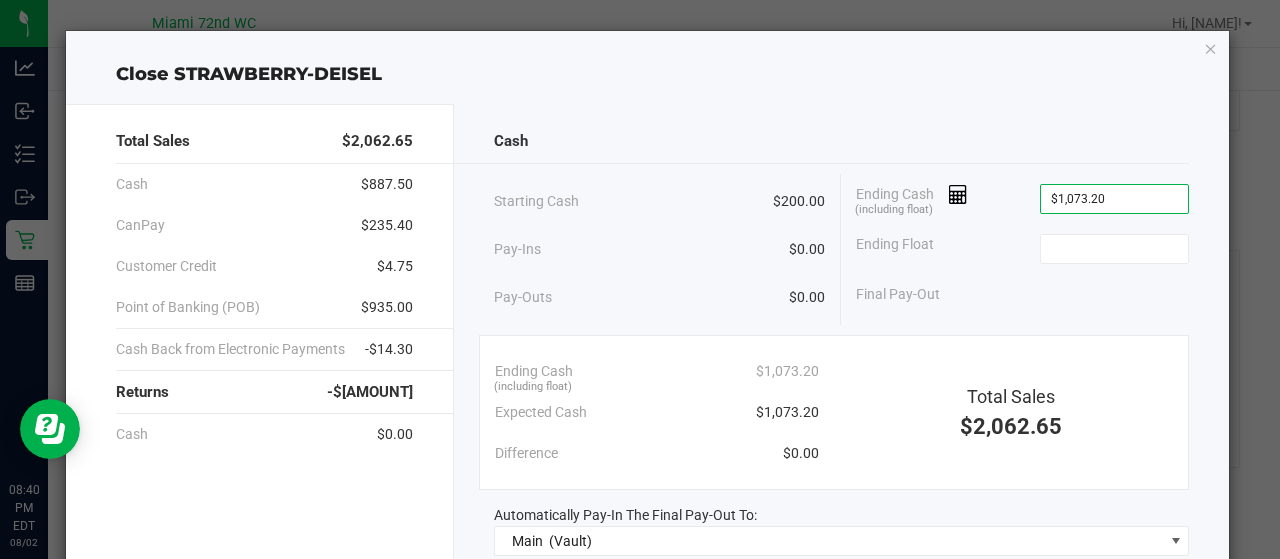 click on "Cash" 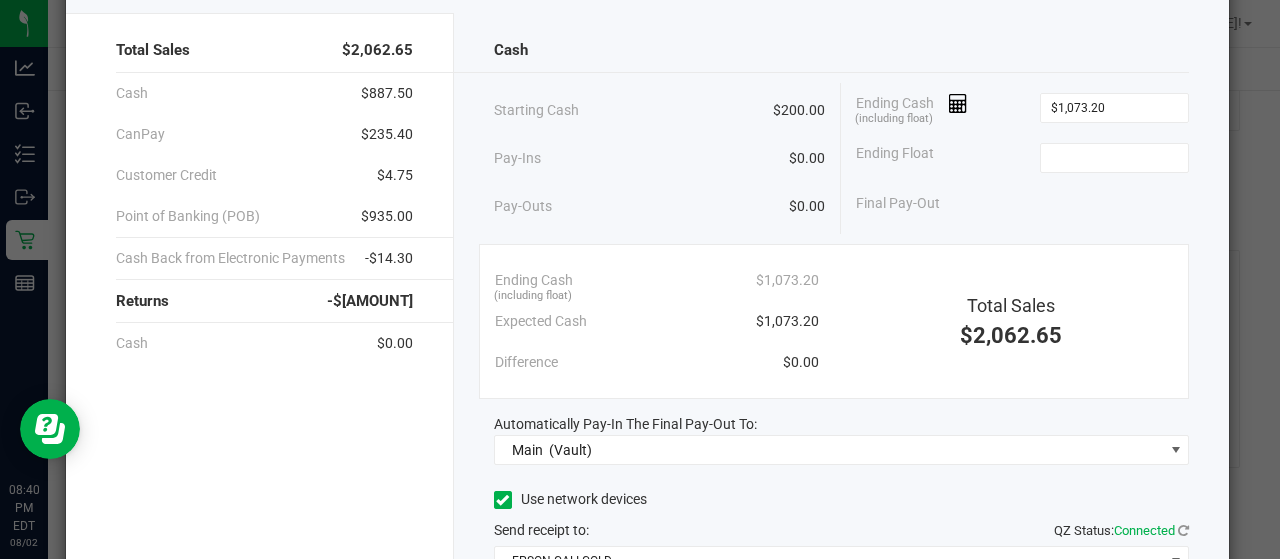 scroll, scrollTop: 92, scrollLeft: 0, axis: vertical 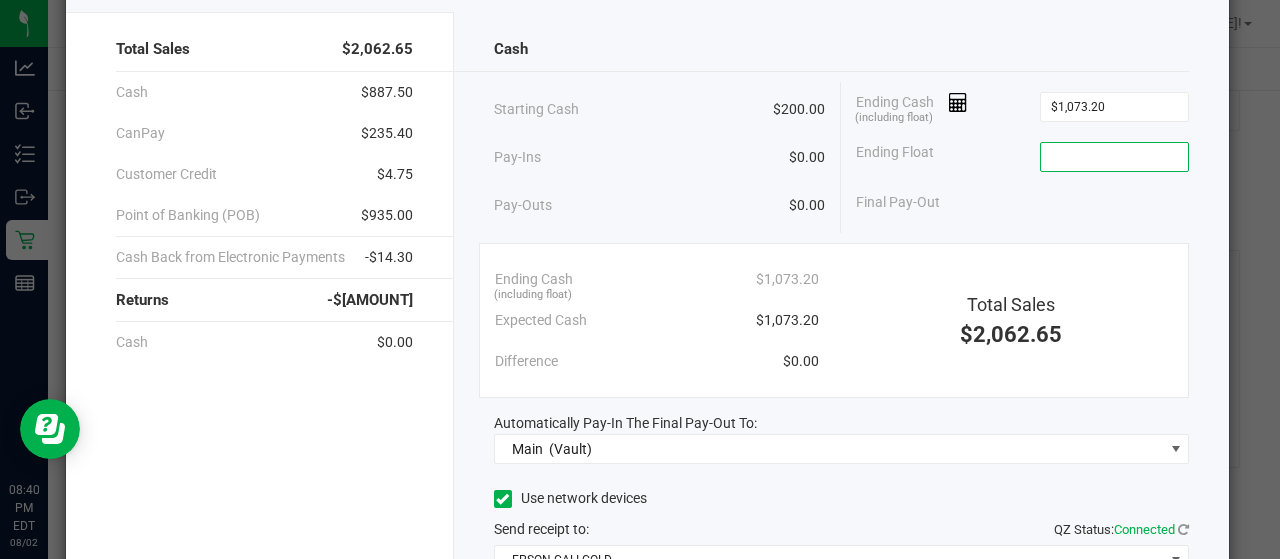 click at bounding box center [1114, 157] 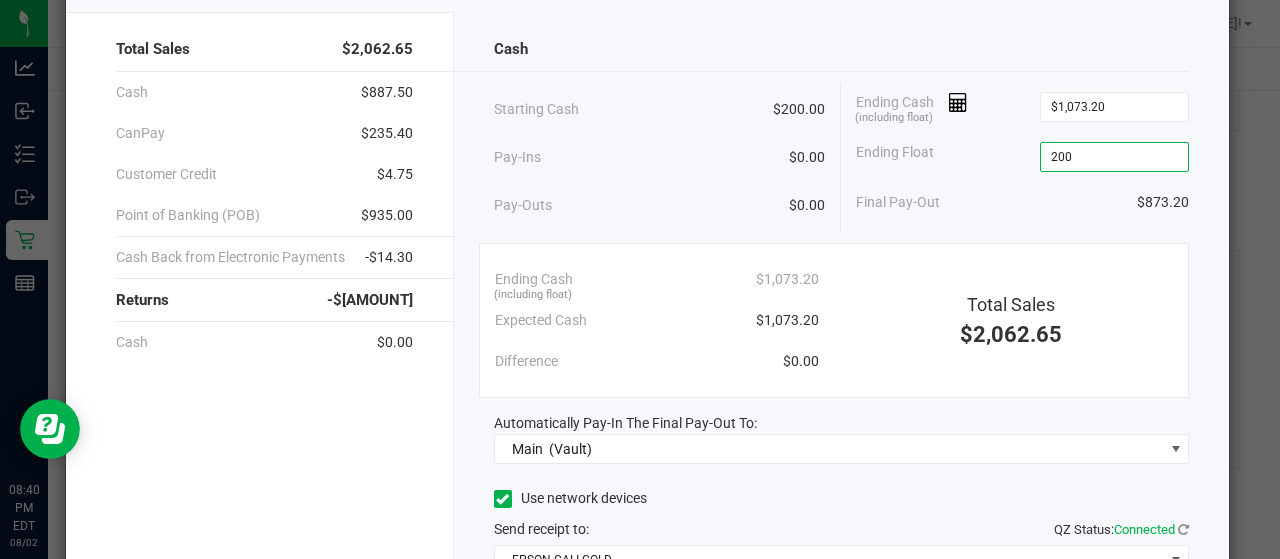 type on "$200.00" 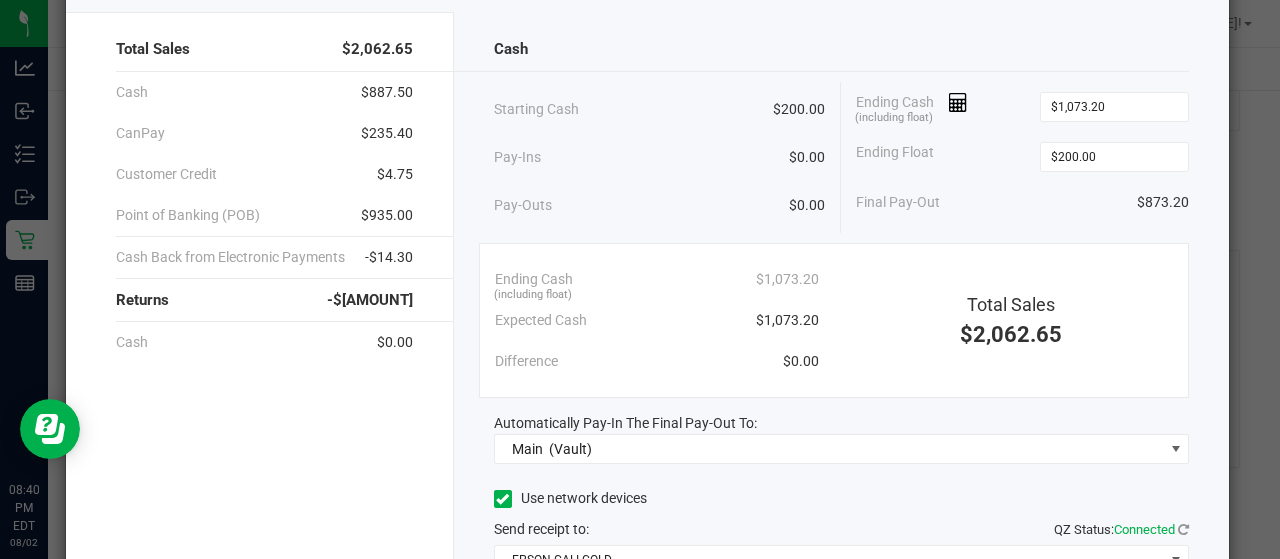 click on "Ending Float  $200.00" 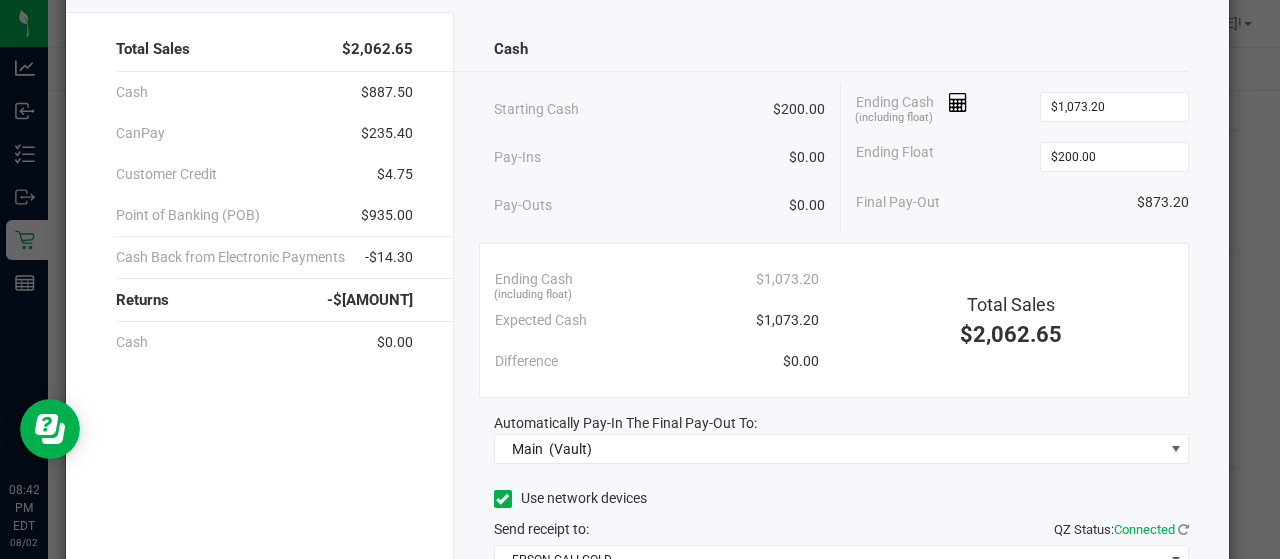 click on "Pay-Ins   $0.00" 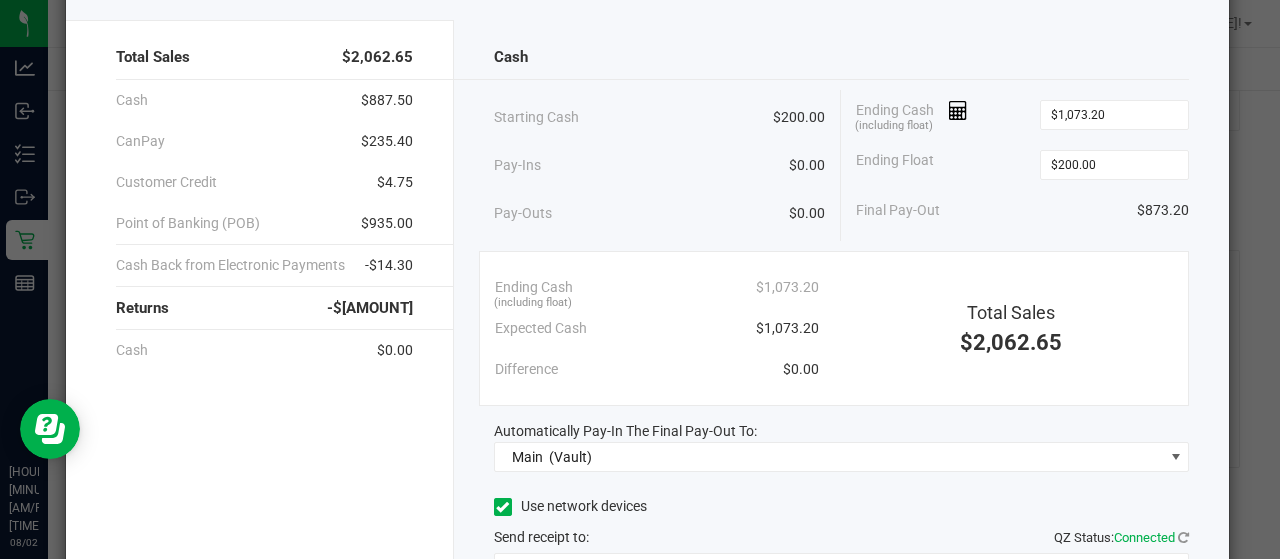 scroll, scrollTop: 82, scrollLeft: 0, axis: vertical 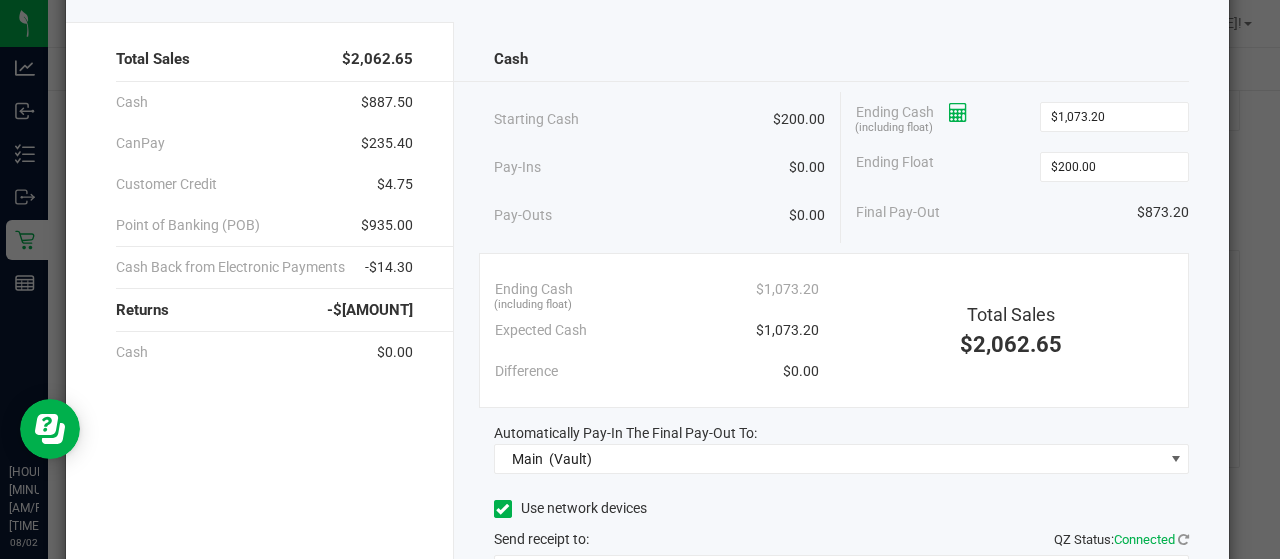 click 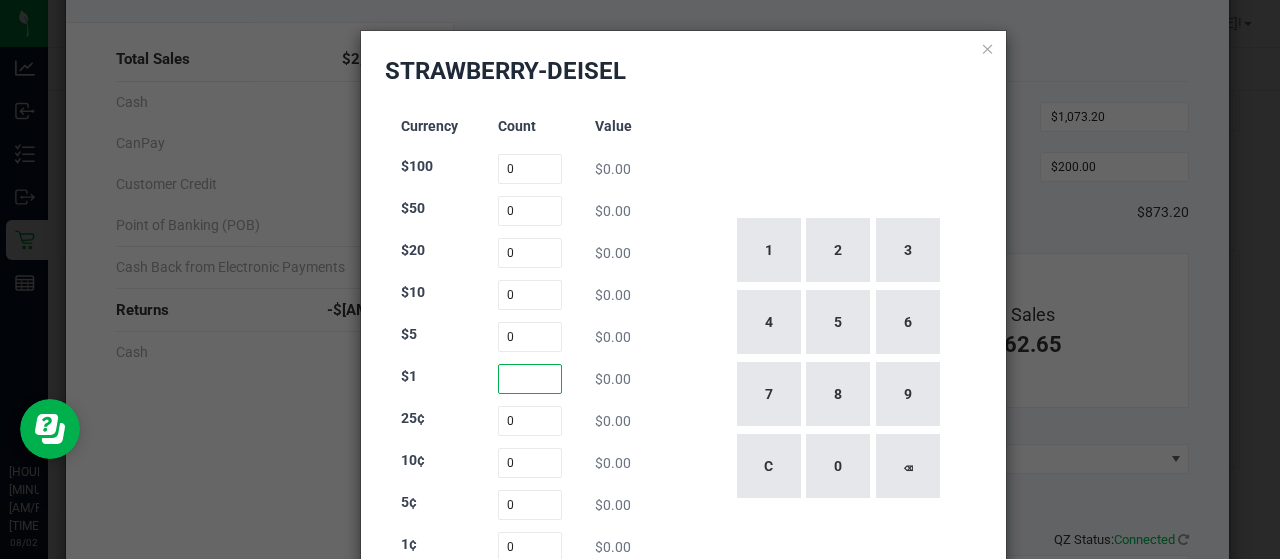 click at bounding box center (530, 379) 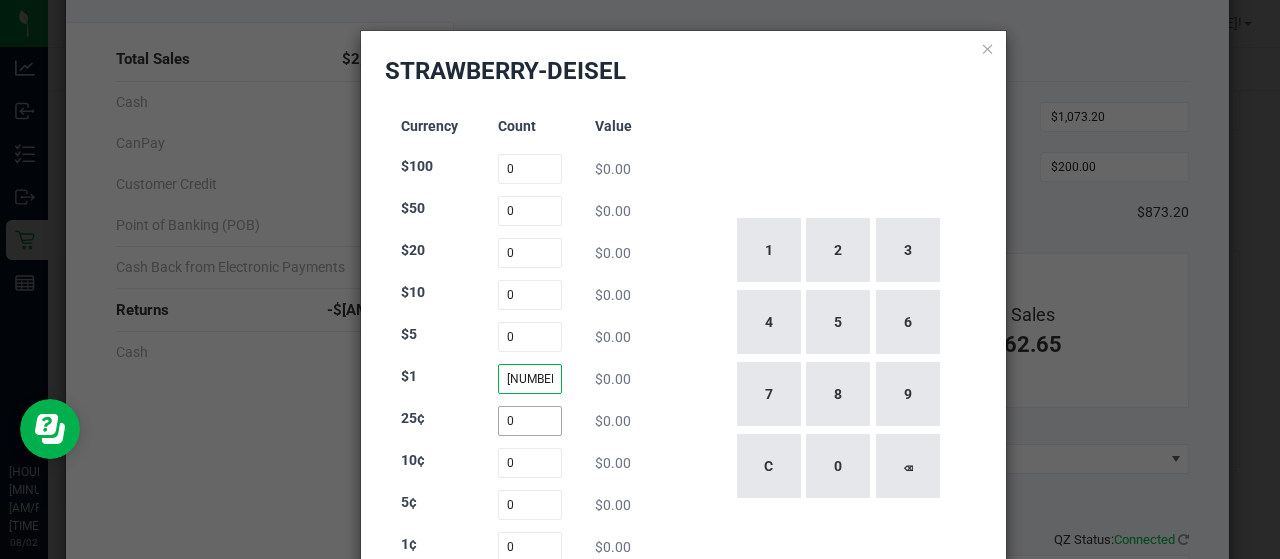 type on "[NUMBER]" 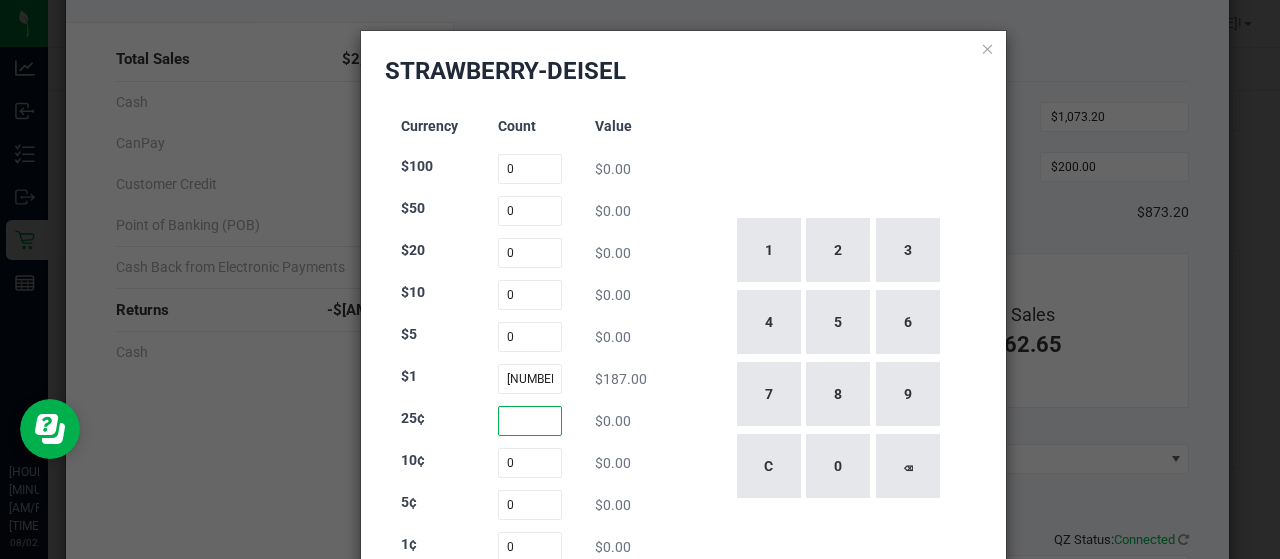 click at bounding box center [530, 421] 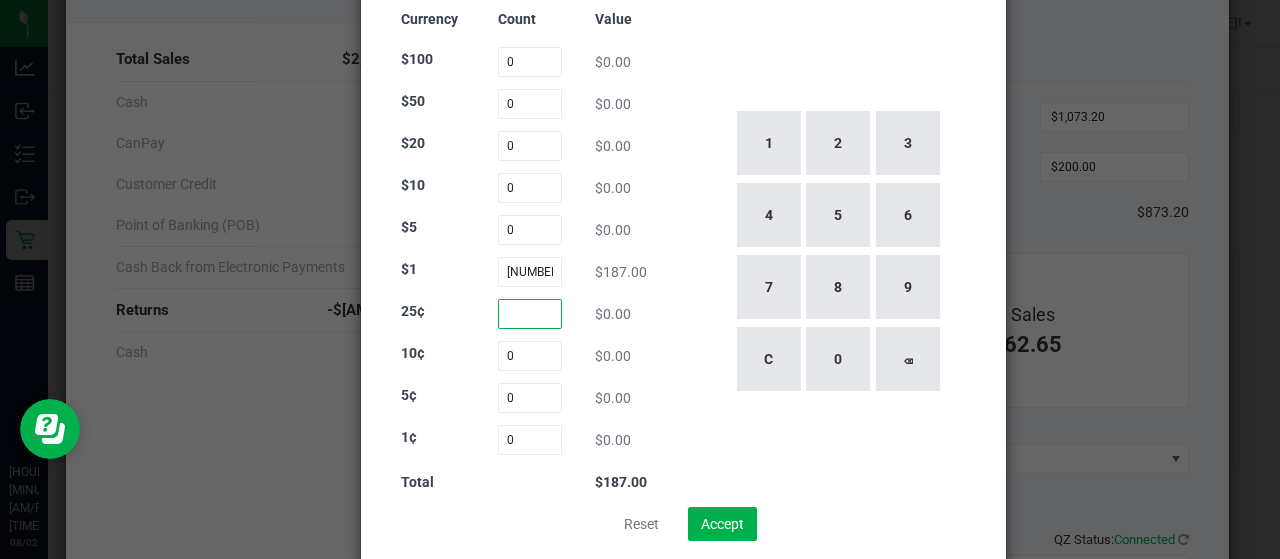 scroll, scrollTop: 112, scrollLeft: 0, axis: vertical 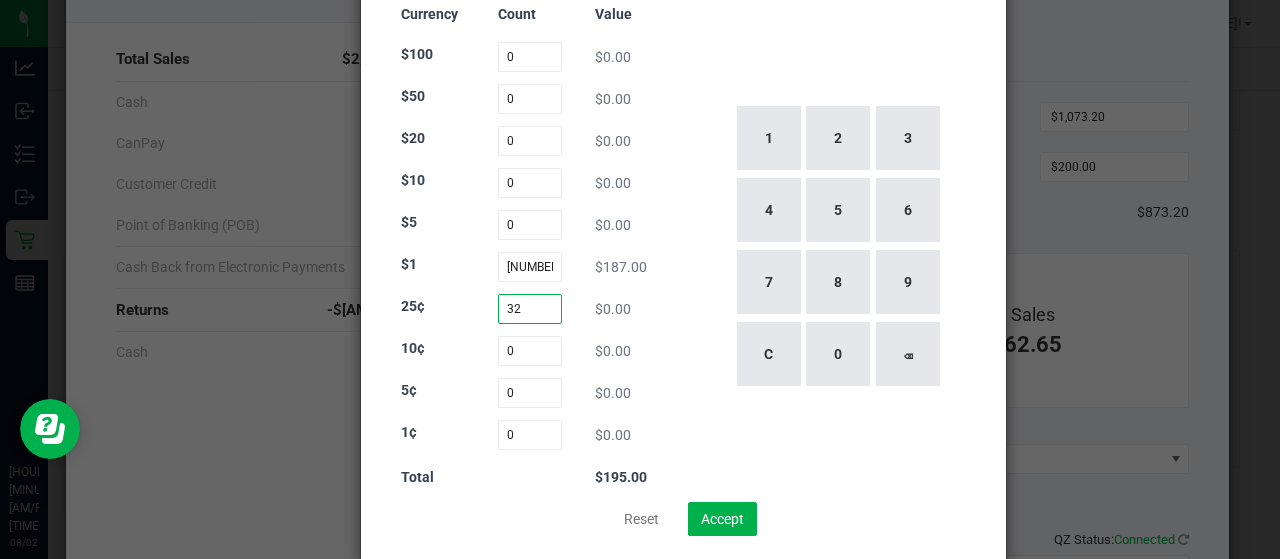 type on "32" 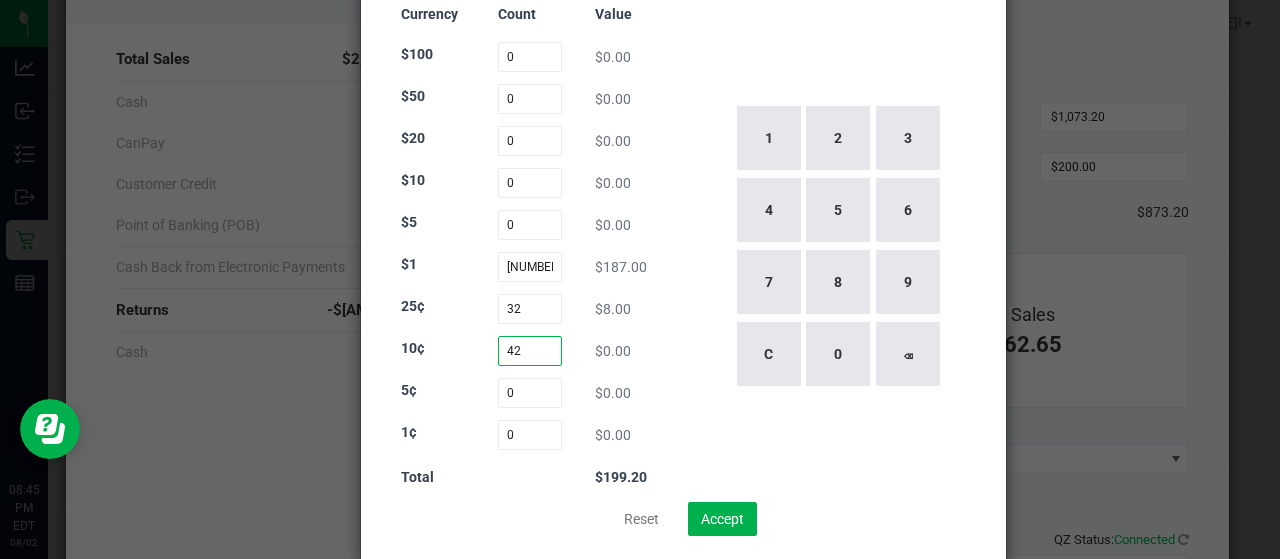 type on "42" 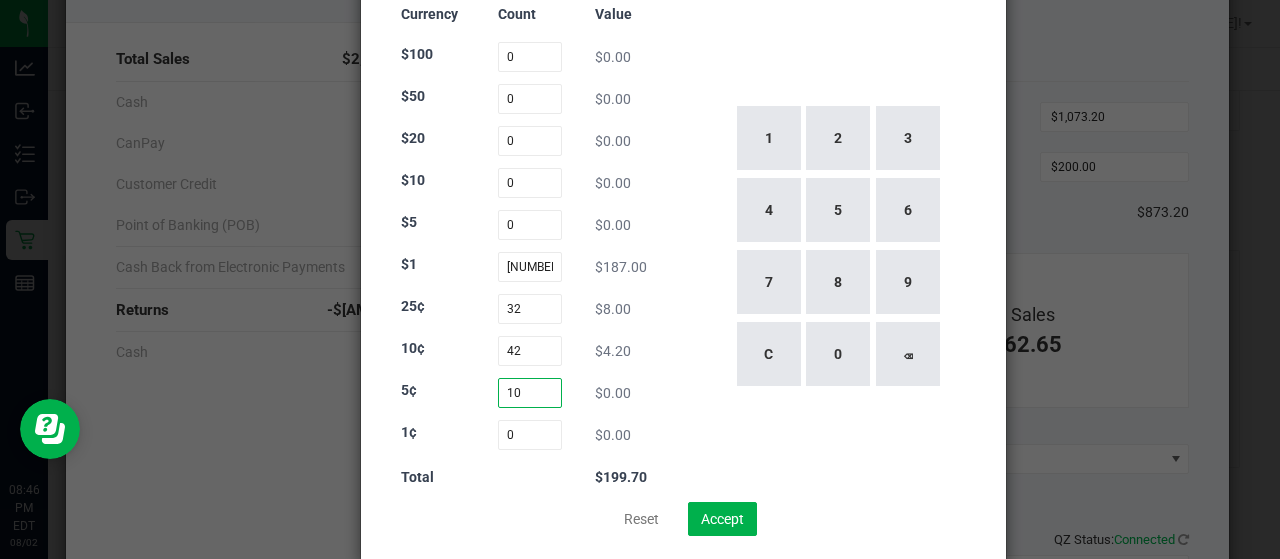 type on "10" 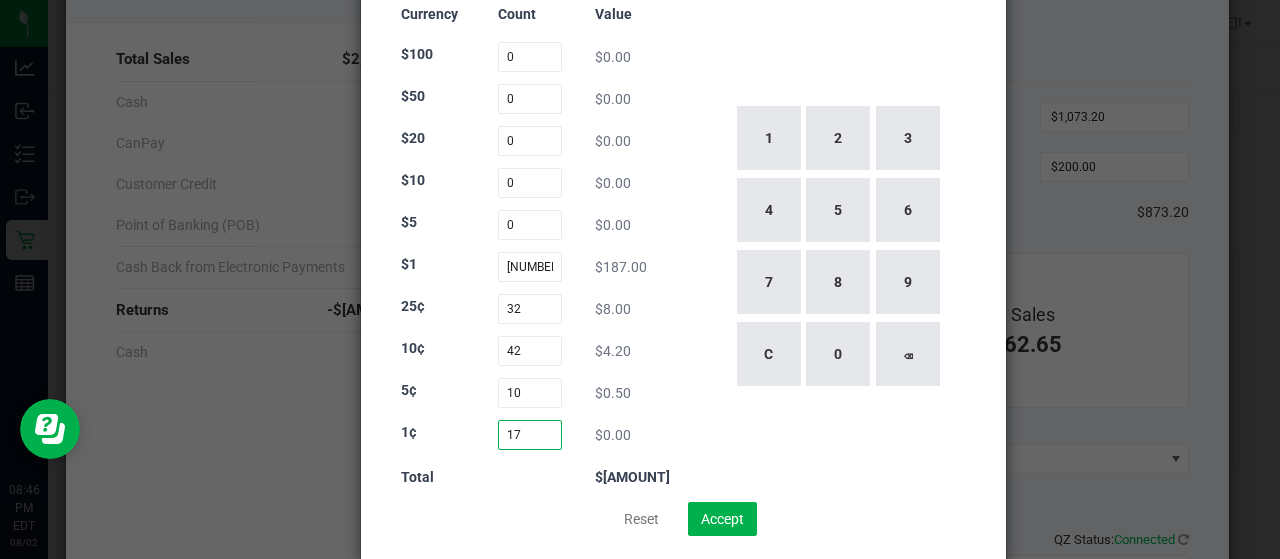 type on "1" 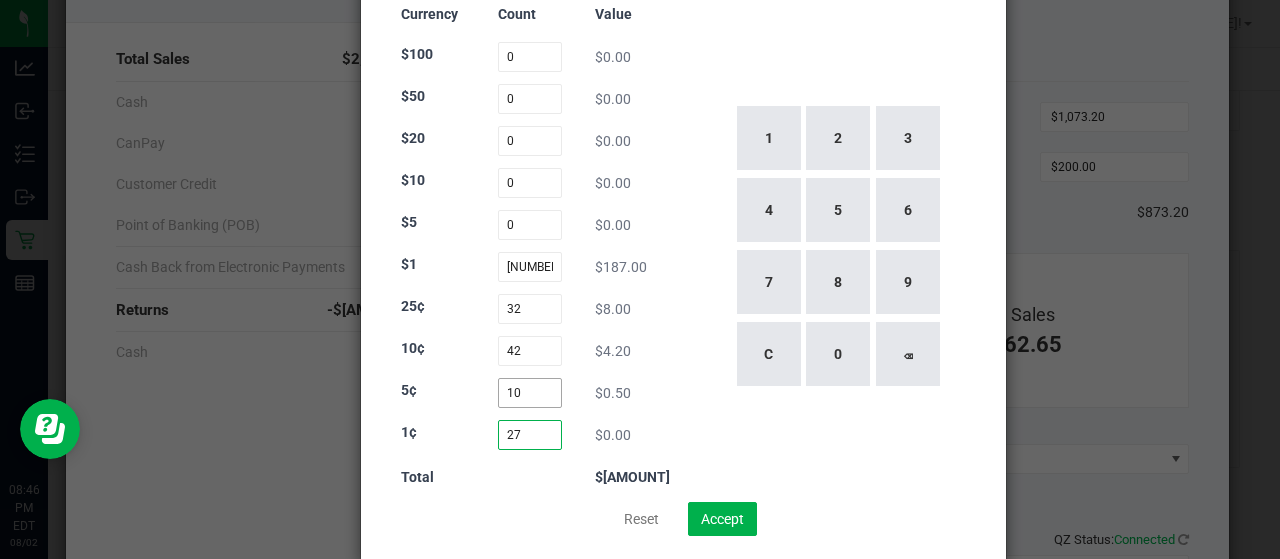 type on "27" 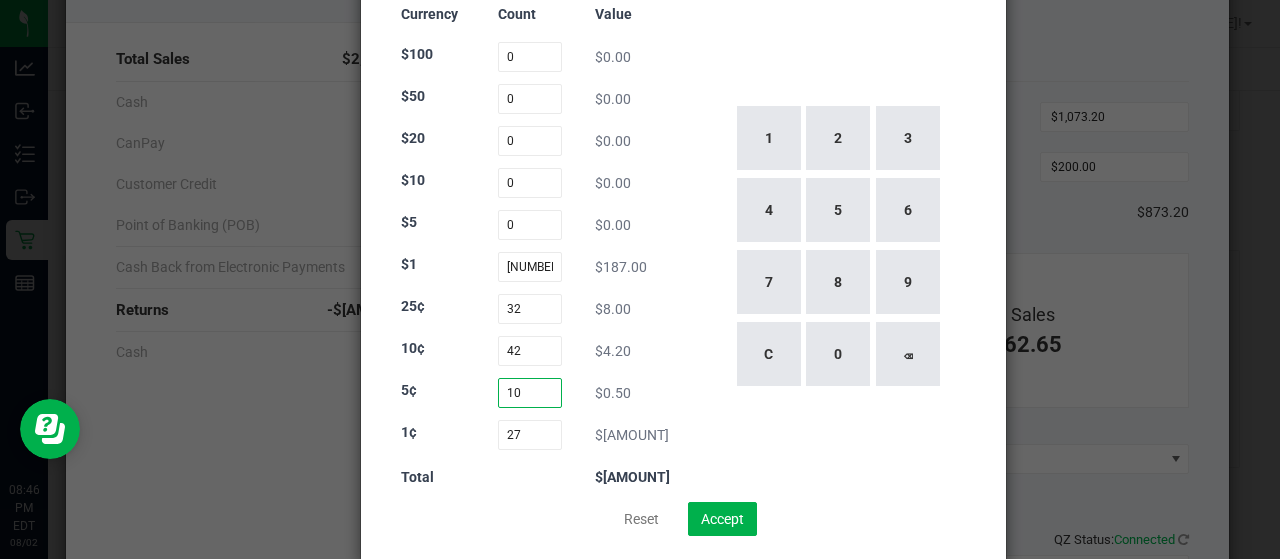 click on "10" at bounding box center (530, 393) 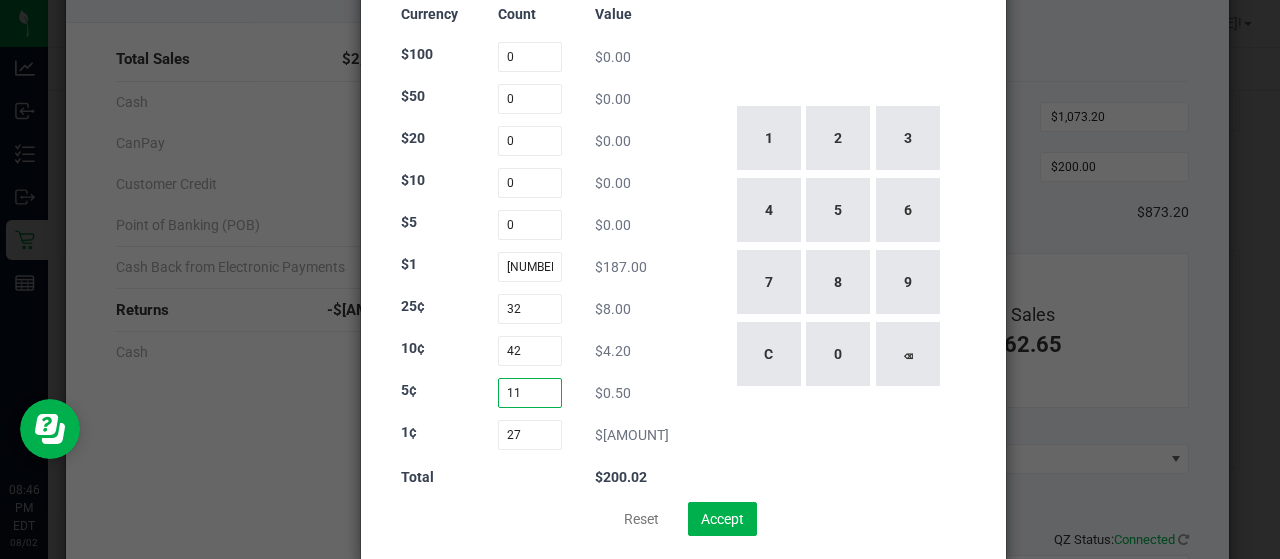 type on "11" 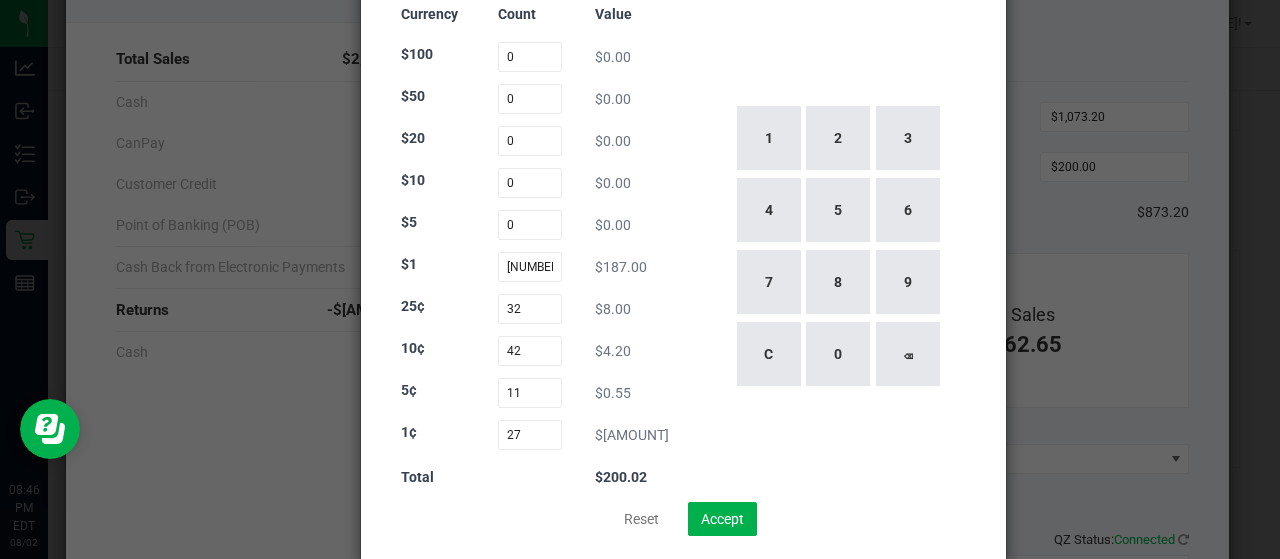 click on "[NUMBER] [NUMBER] [NUMBER] [NUMBER] [NUMBER] [NUMBER] [NUMBER] [NUMBER] [NUMBER] C [NUMBER] ⌫" 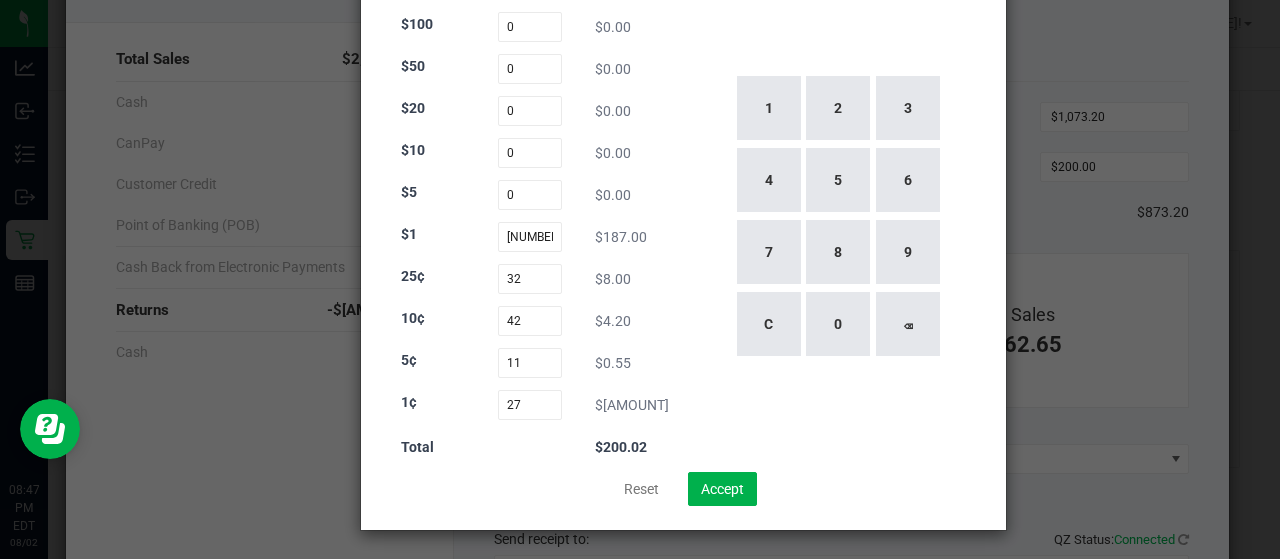 scroll, scrollTop: 0, scrollLeft: 0, axis: both 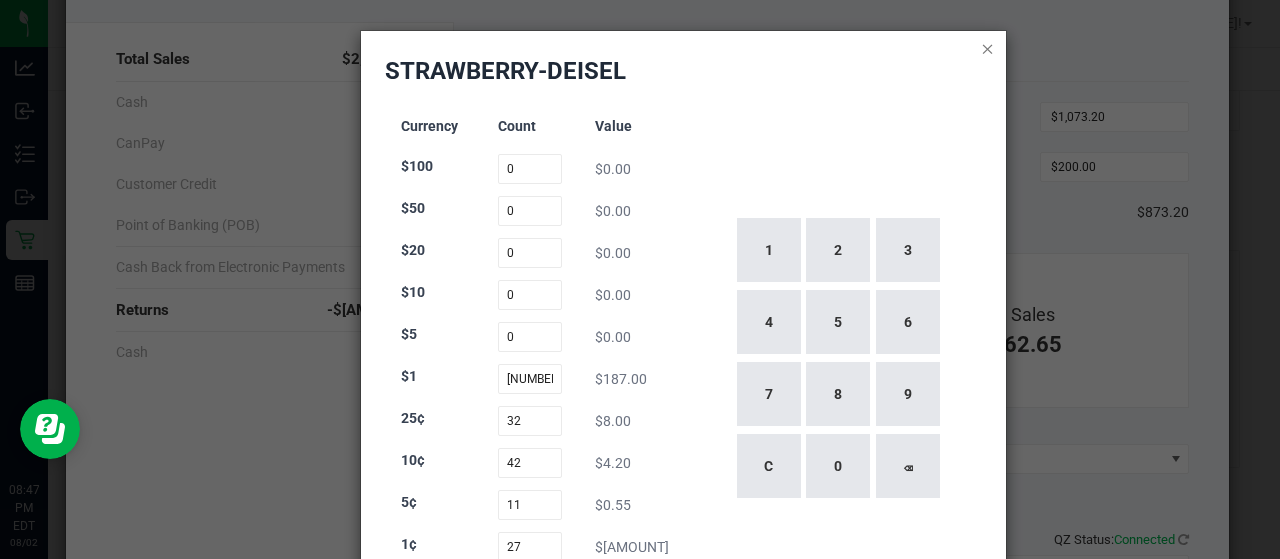 click 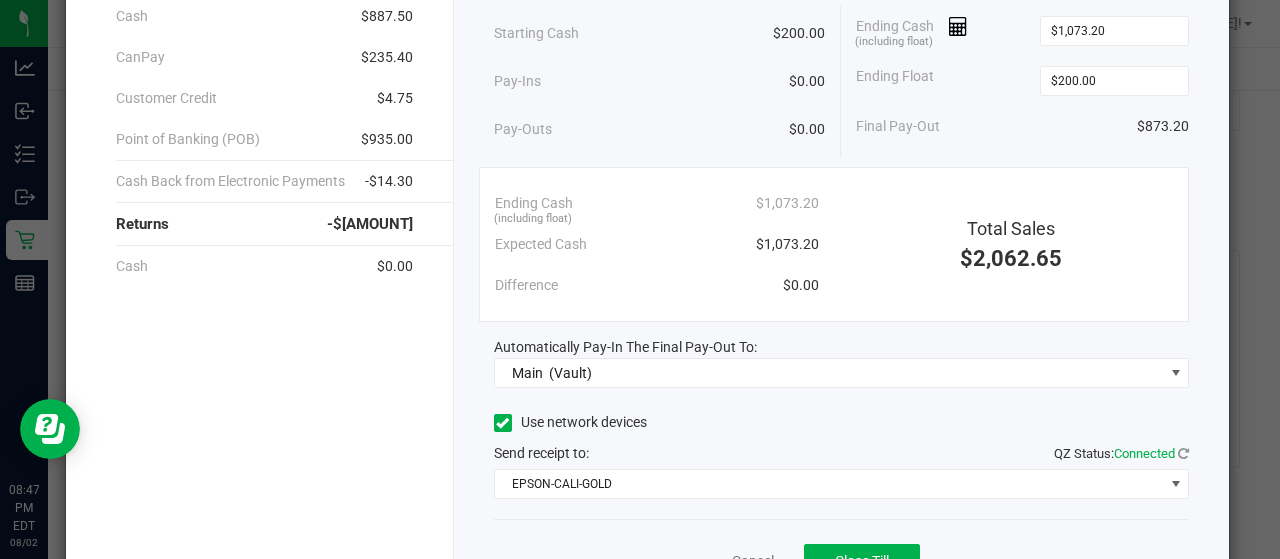 scroll, scrollTop: 266, scrollLeft: 0, axis: vertical 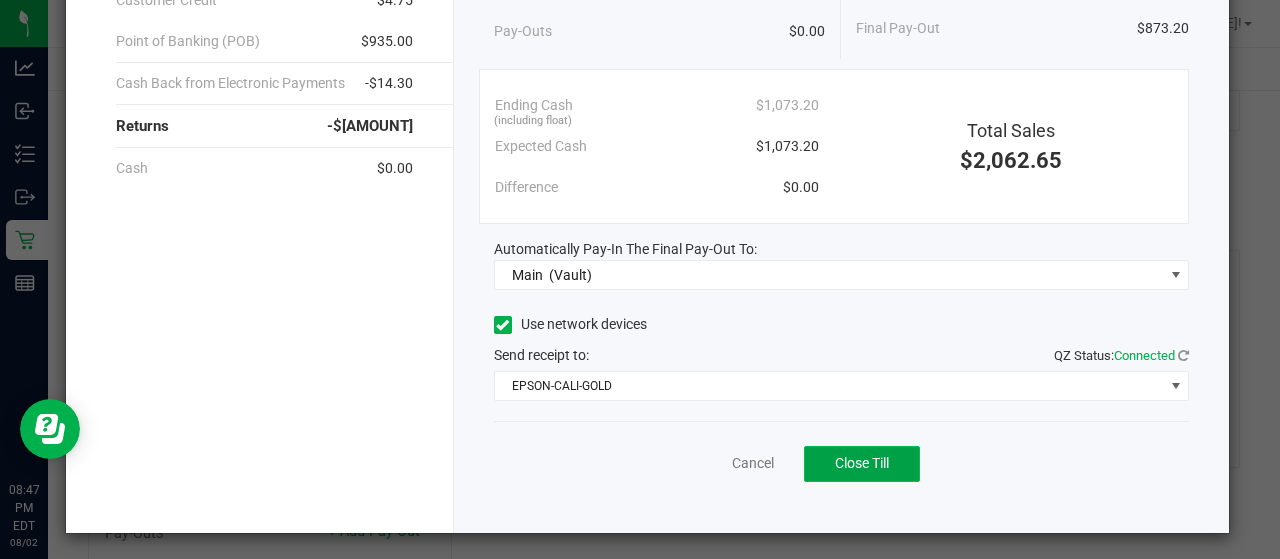 click on "Close Till" 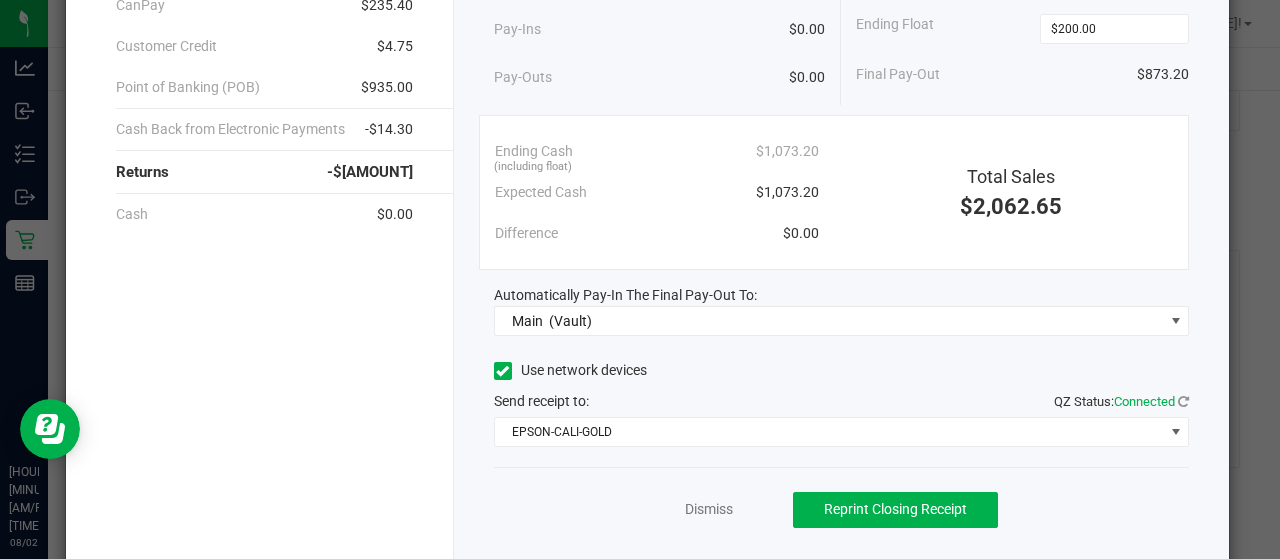 scroll, scrollTop: 266, scrollLeft: 0, axis: vertical 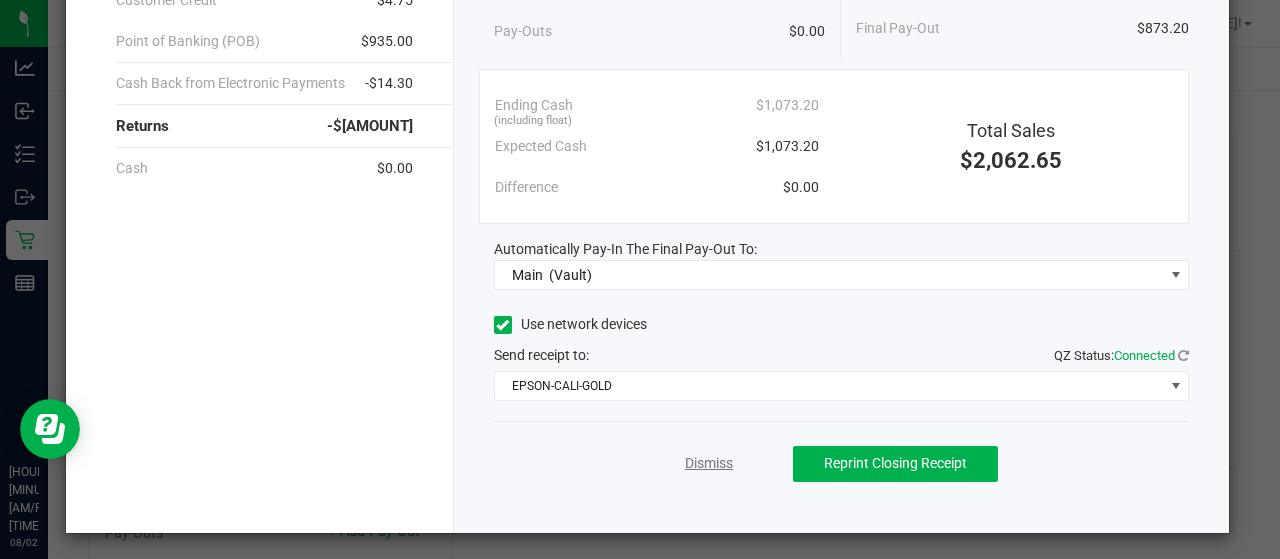 click on "Dismiss" 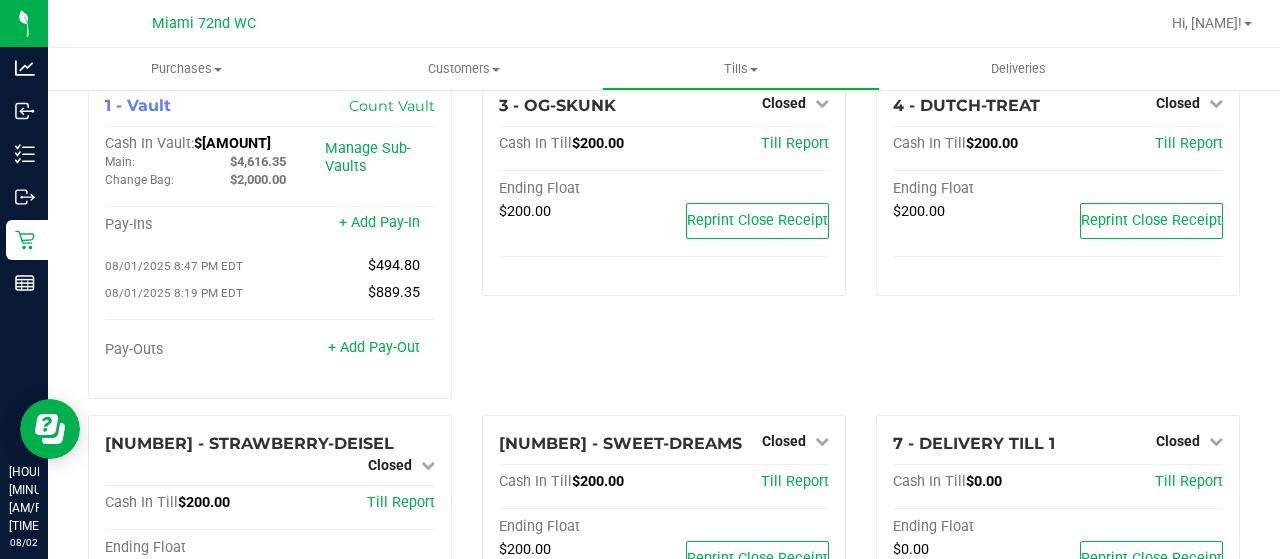 scroll, scrollTop: 30, scrollLeft: 0, axis: vertical 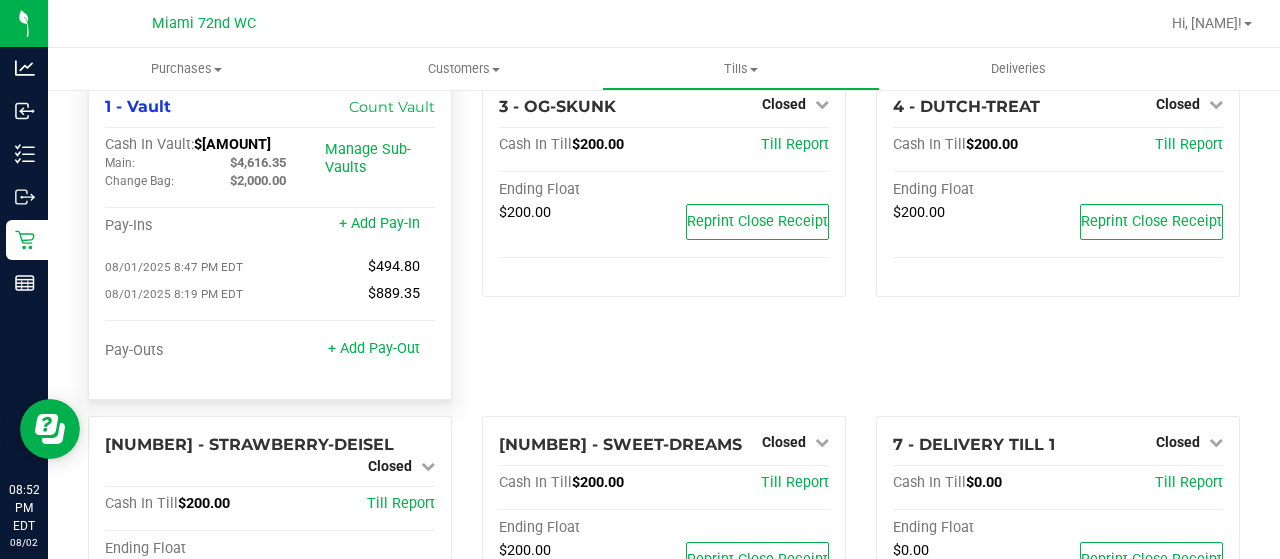 click on "$[AMOUNT]" at bounding box center [232, 144] 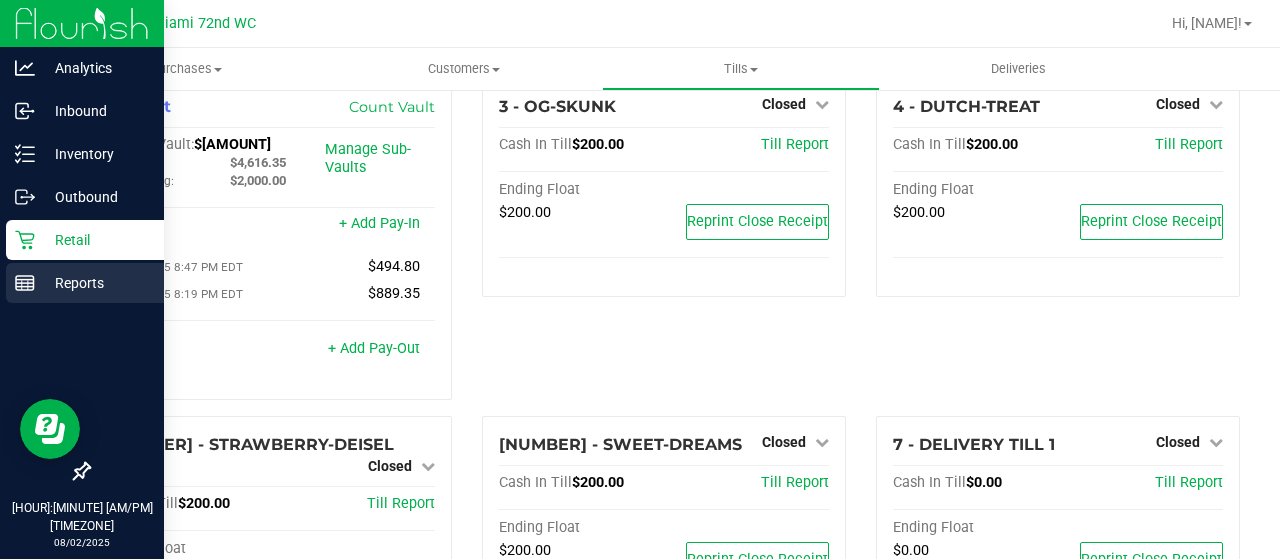 click on "Reports" at bounding box center (95, 283) 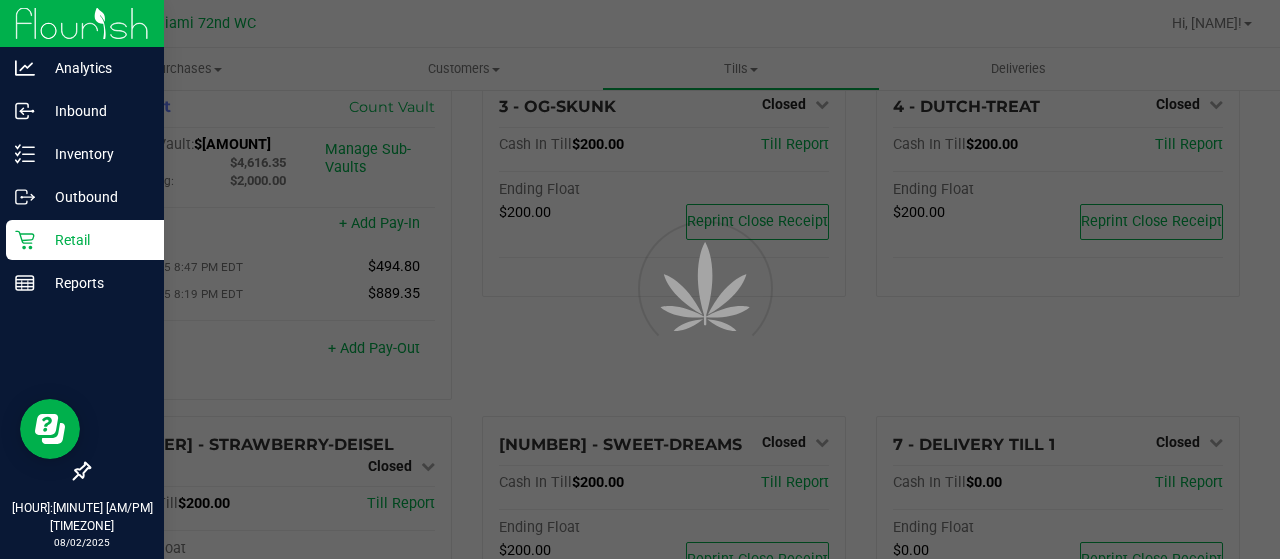 scroll, scrollTop: 0, scrollLeft: 0, axis: both 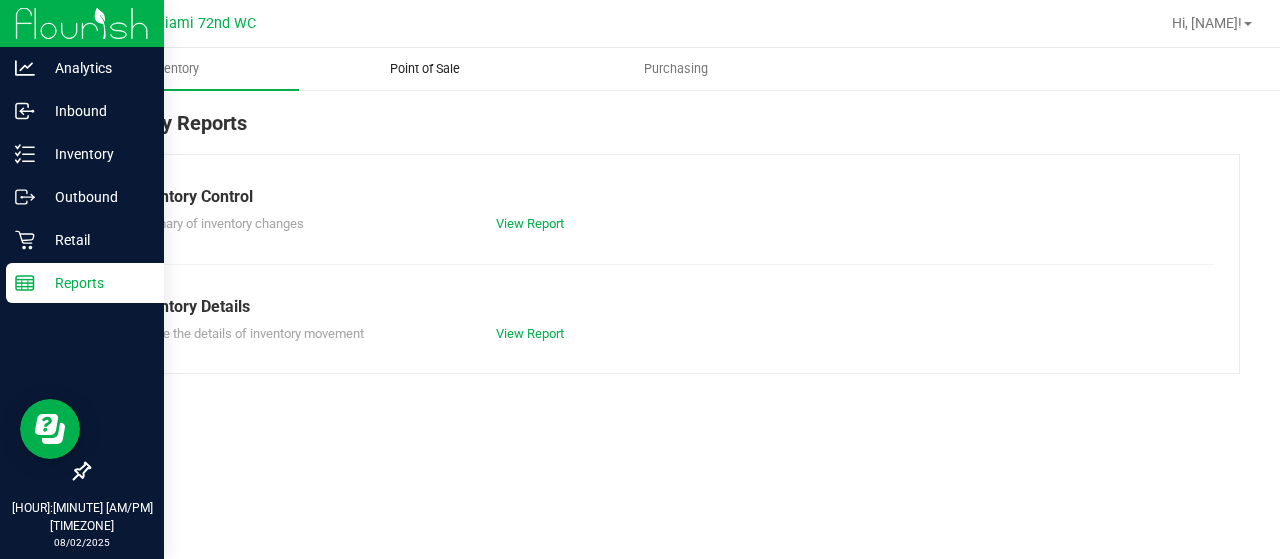 click on "Point of Sale" at bounding box center (425, 69) 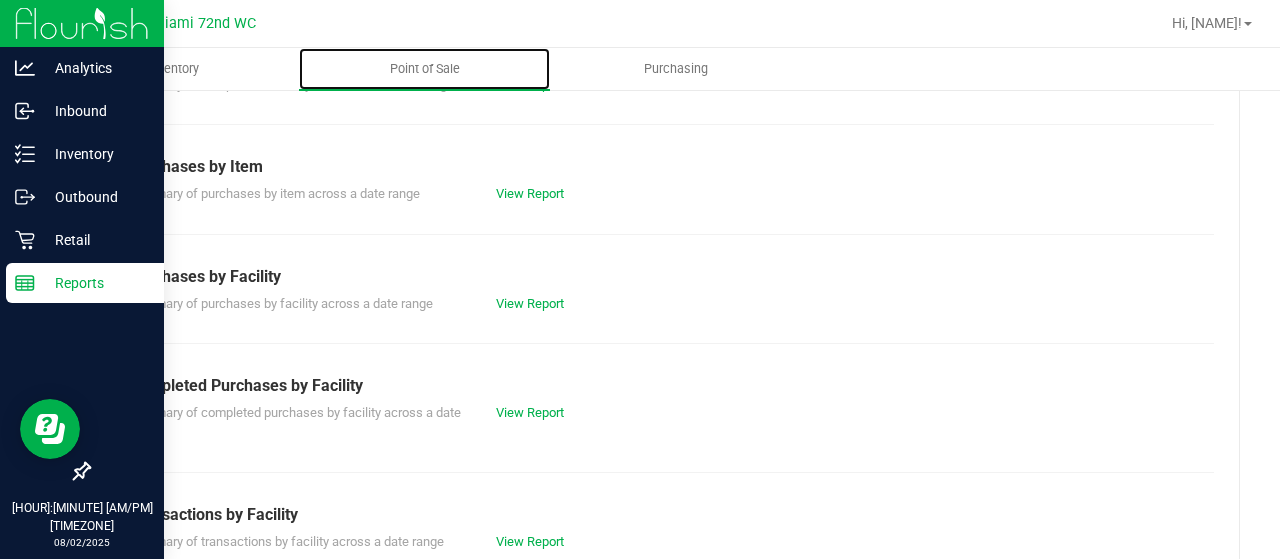 scroll, scrollTop: 250, scrollLeft: 0, axis: vertical 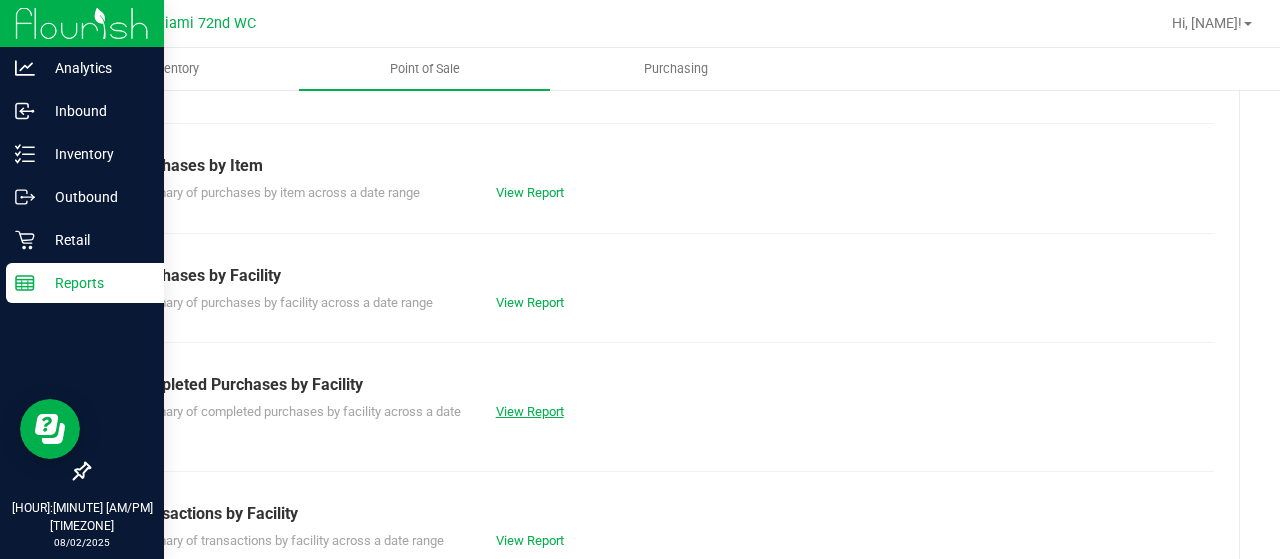 click on "View Report" at bounding box center [530, 411] 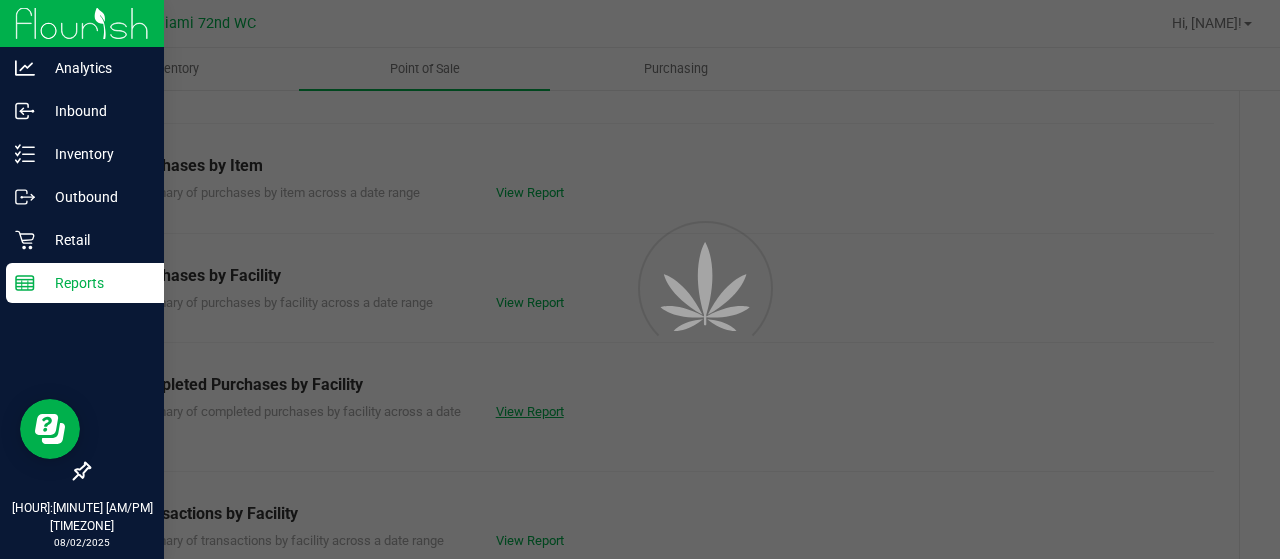 scroll, scrollTop: 0, scrollLeft: 0, axis: both 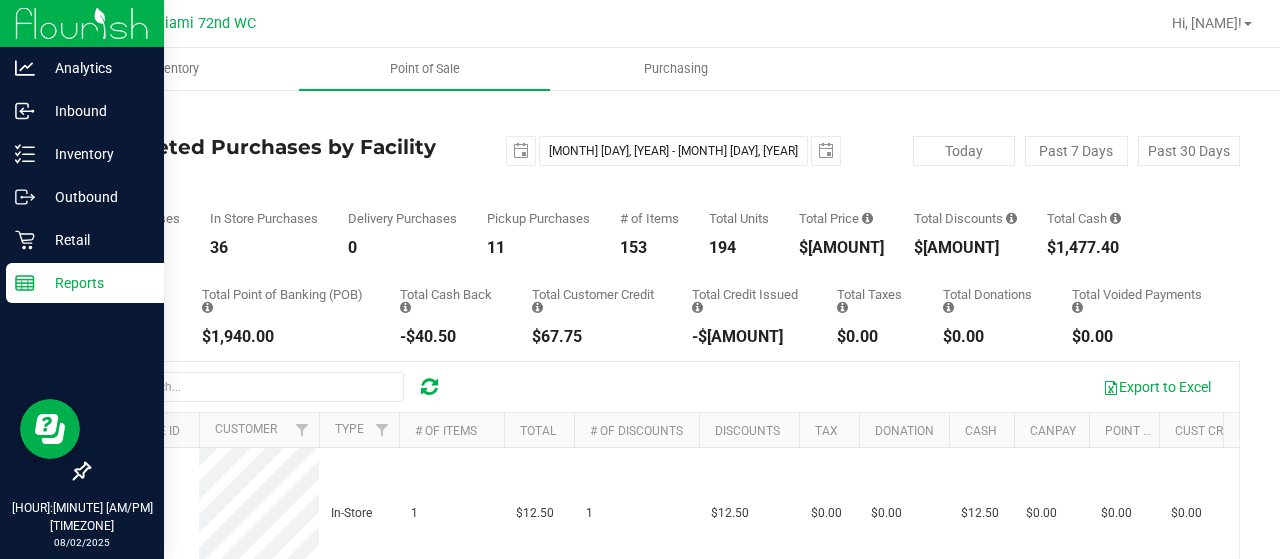 click on "$[AMOUNT]" at bounding box center (965, 248) 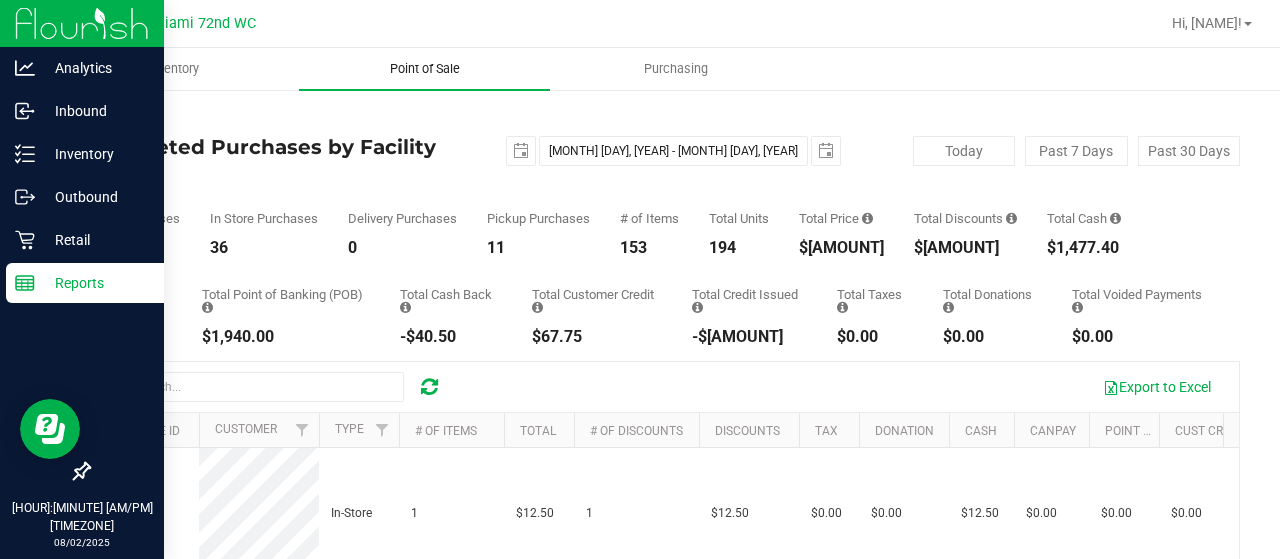 click on "Point of Sale" at bounding box center (425, 69) 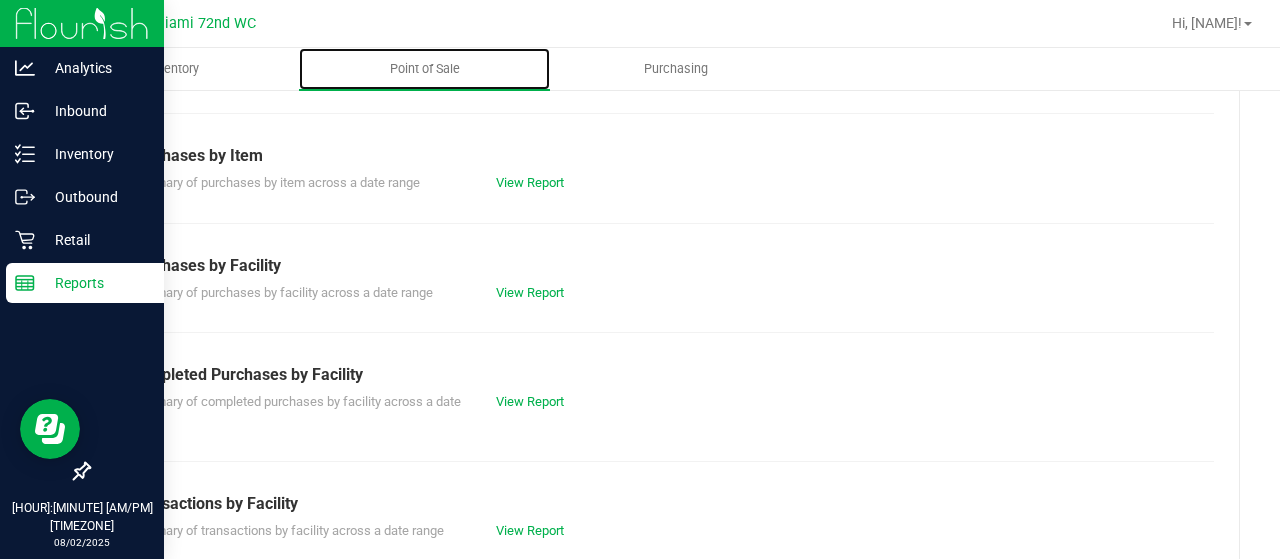 scroll, scrollTop: 261, scrollLeft: 0, axis: vertical 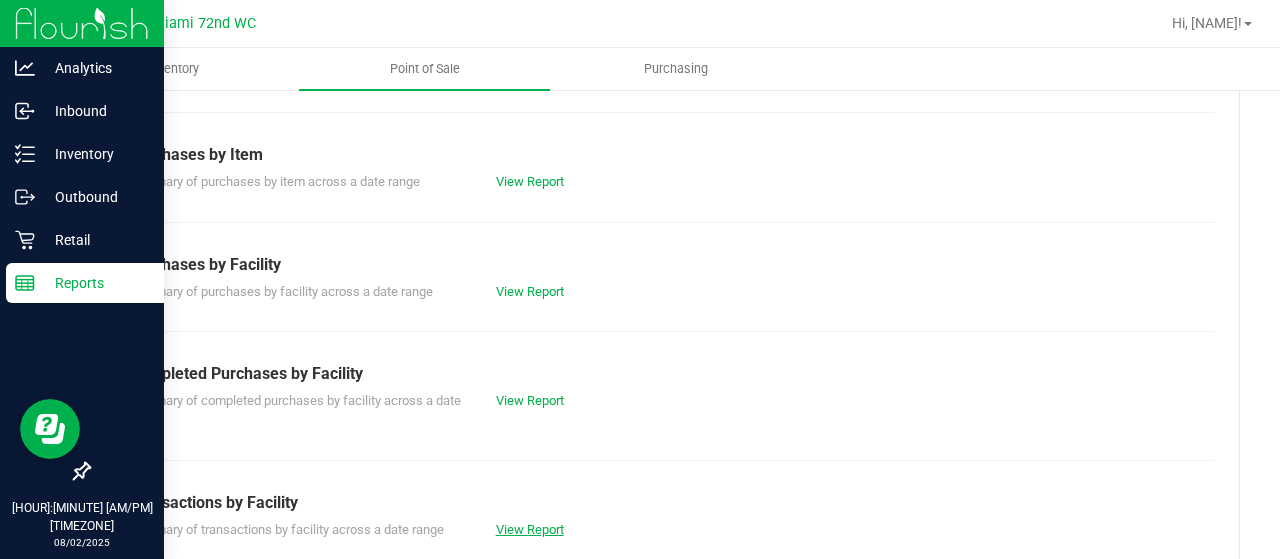 click on "View Report" at bounding box center (530, 529) 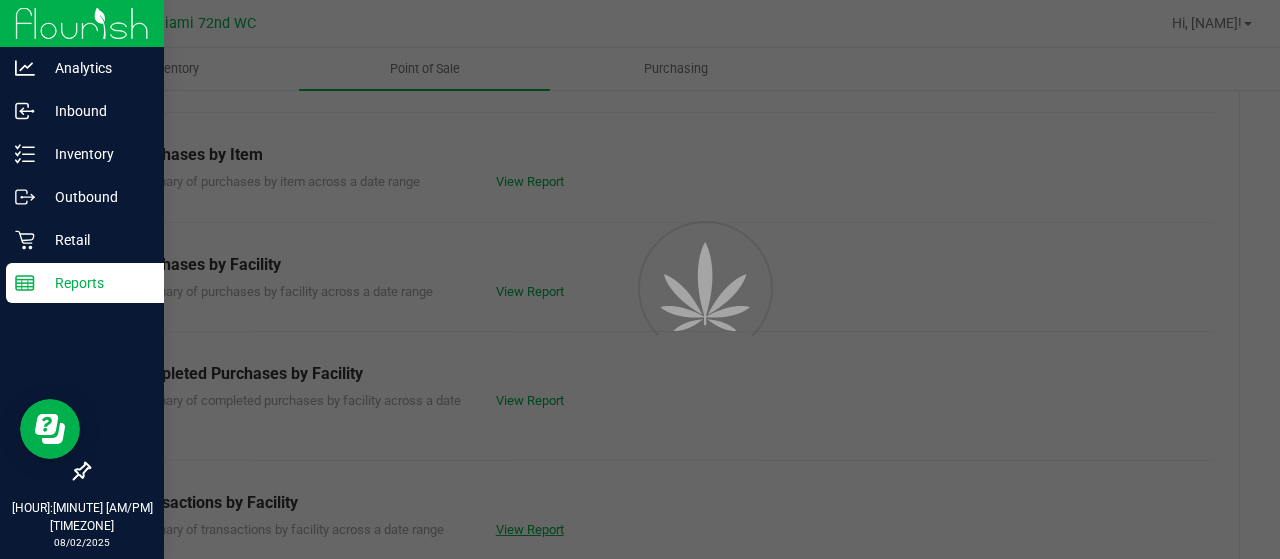 scroll, scrollTop: 0, scrollLeft: 0, axis: both 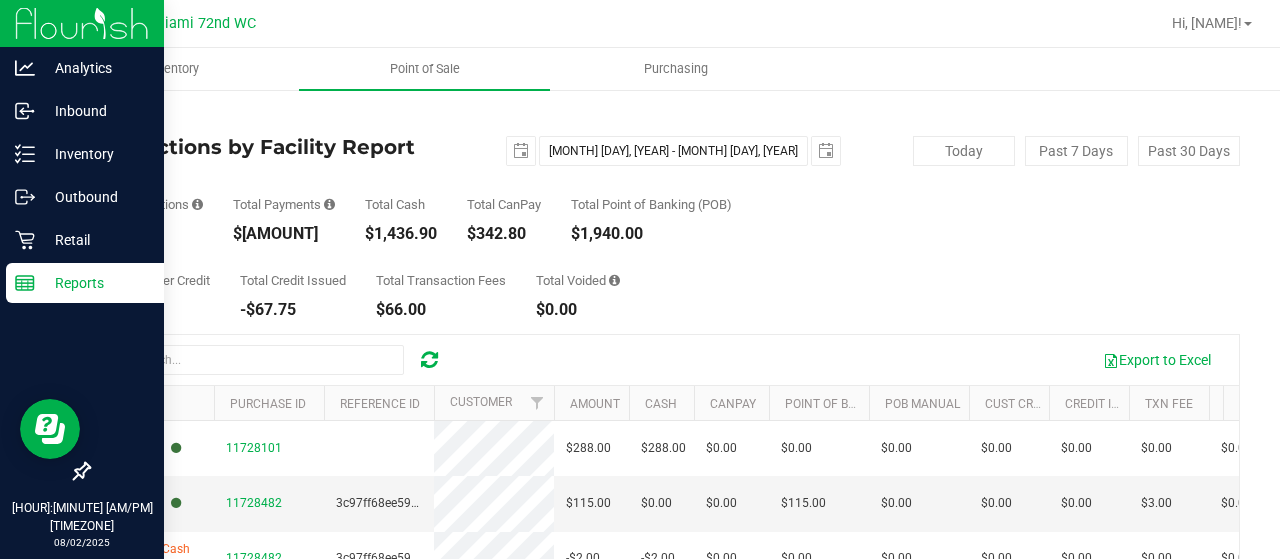 click on "$[AMOUNT]" at bounding box center (284, 234) 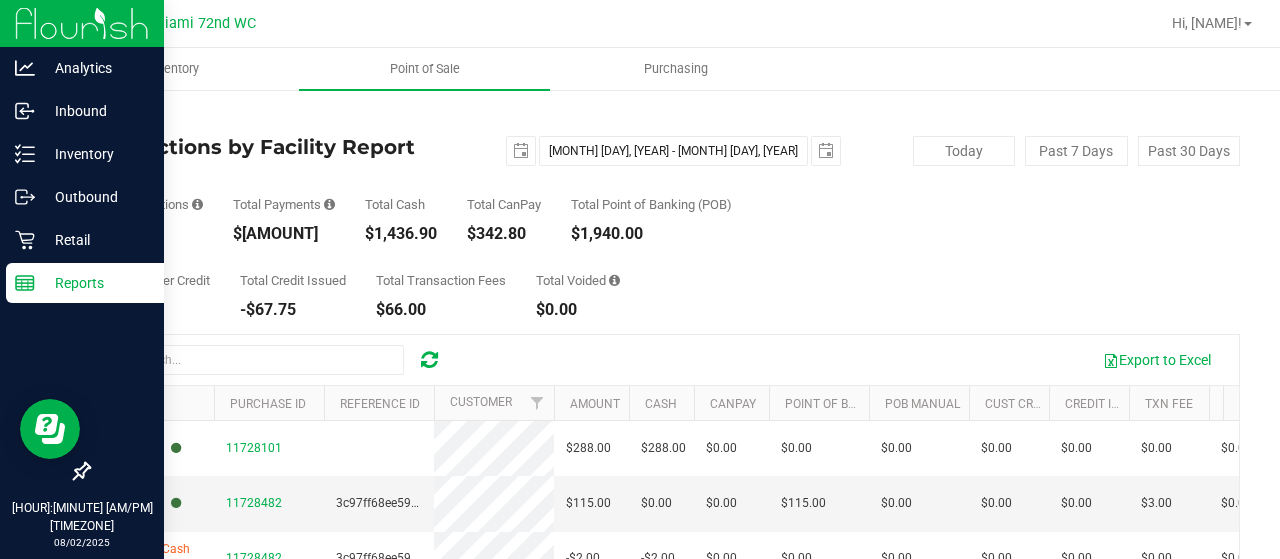 copy on "3,719.70" 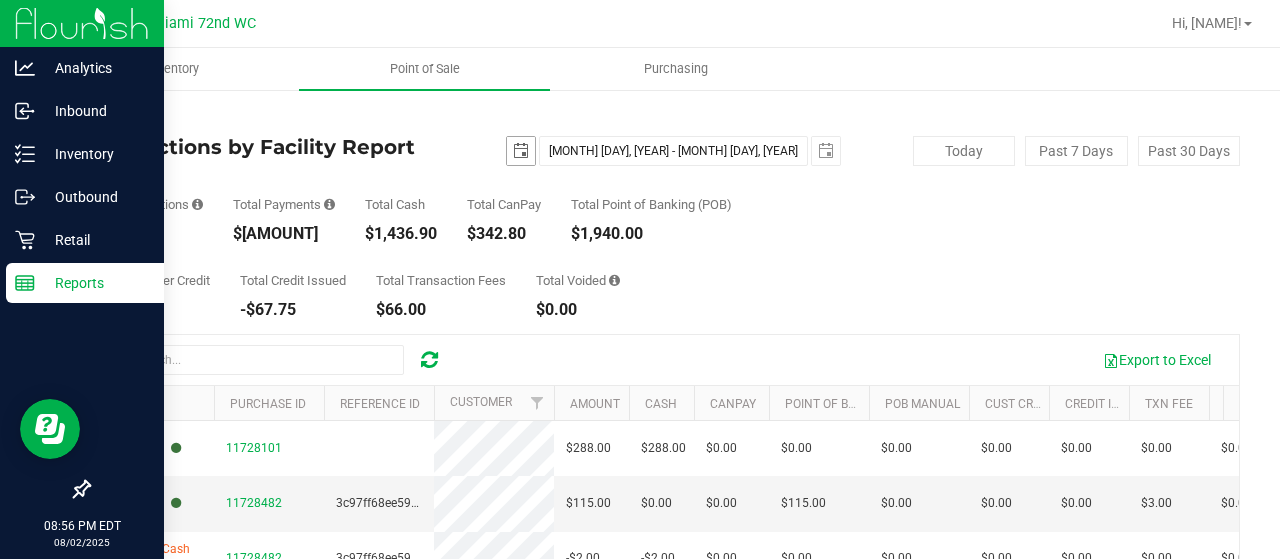 click at bounding box center (521, 151) 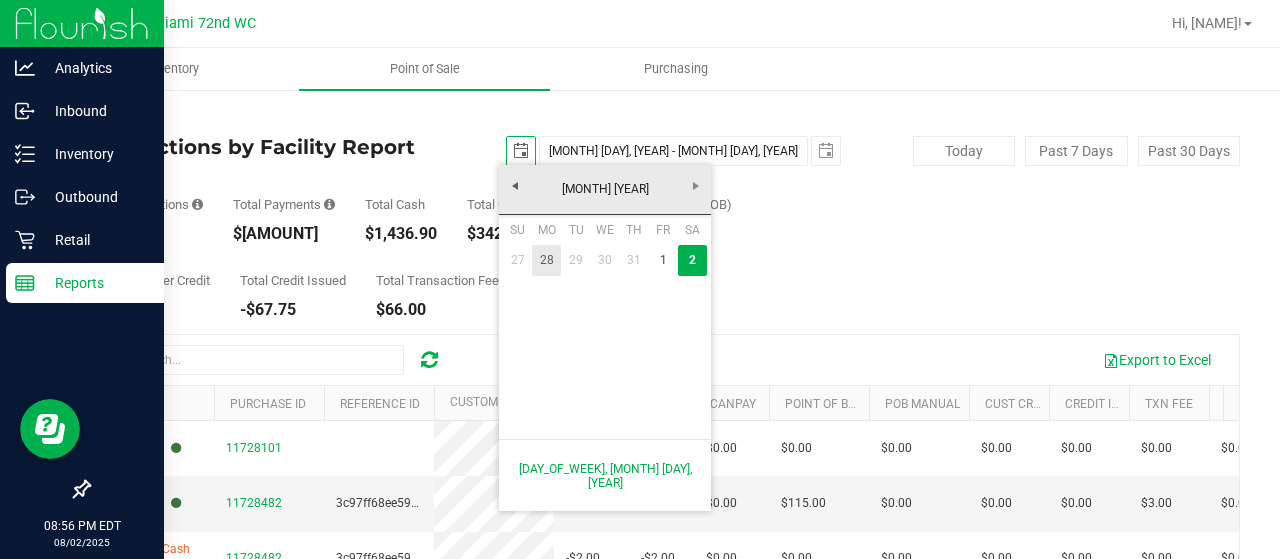 click on "28" at bounding box center [546, 260] 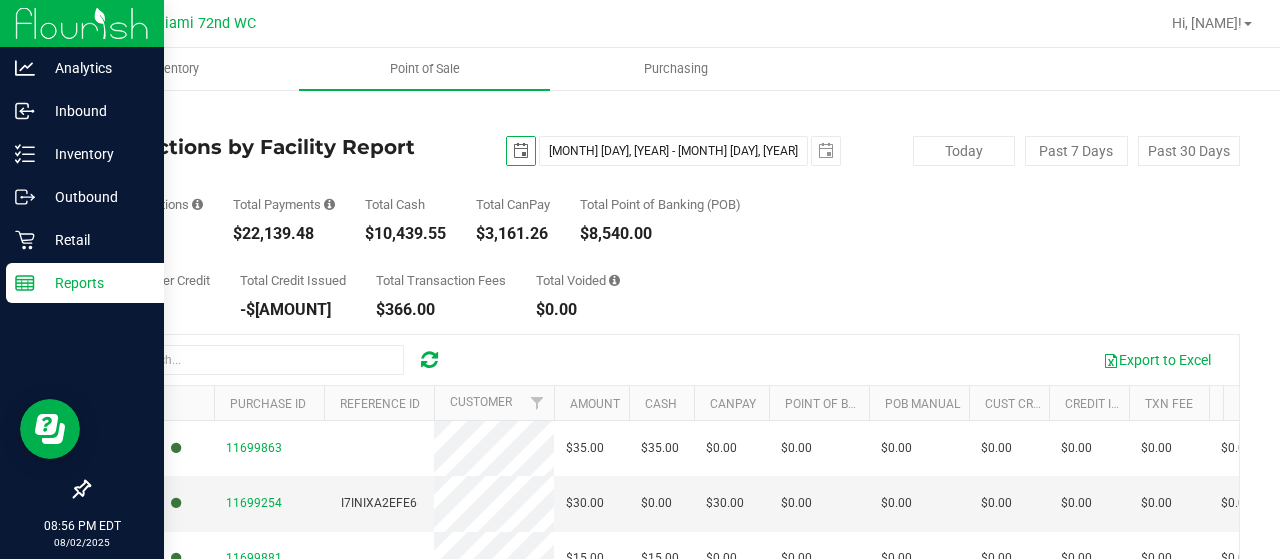 scroll, scrollTop: 0, scrollLeft: 0, axis: both 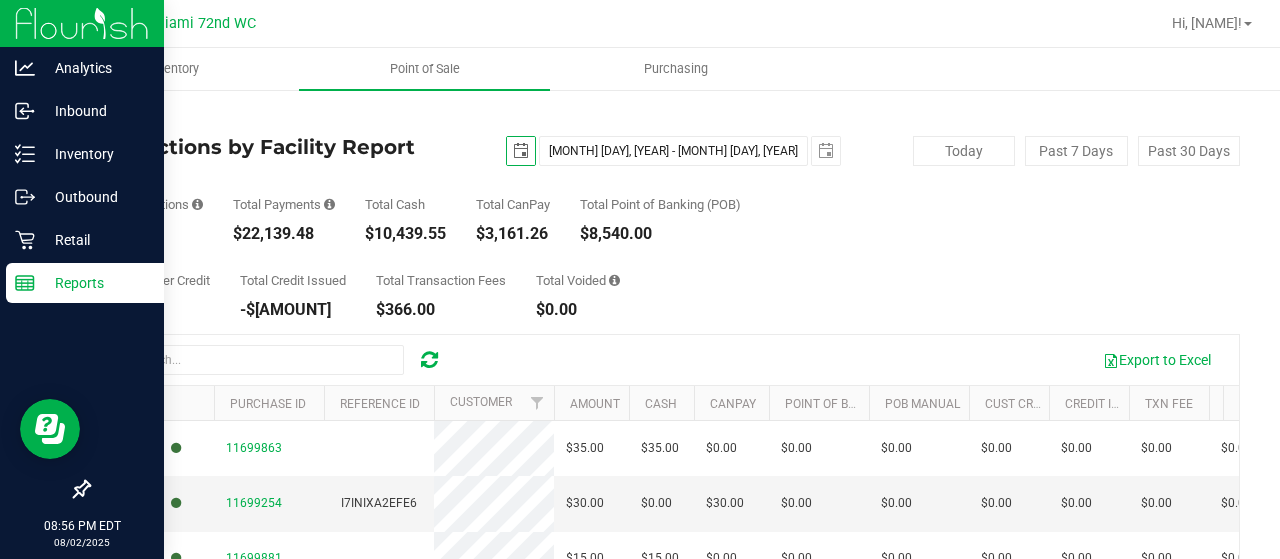 click on "$22,139.48" at bounding box center [284, 234] 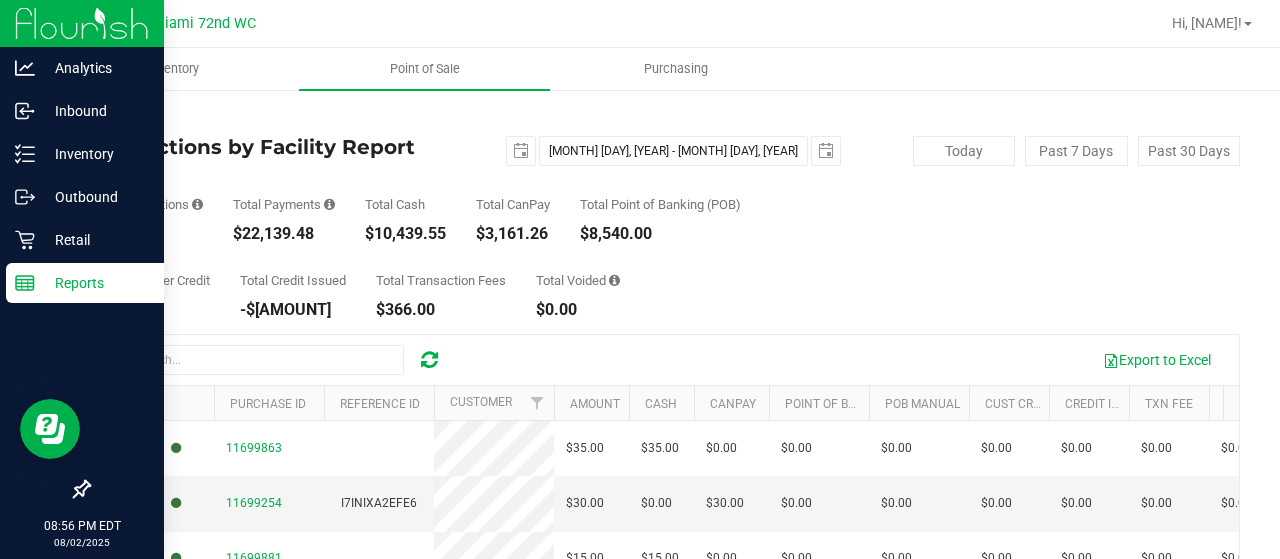 click on "$22,139.48" at bounding box center (284, 234) 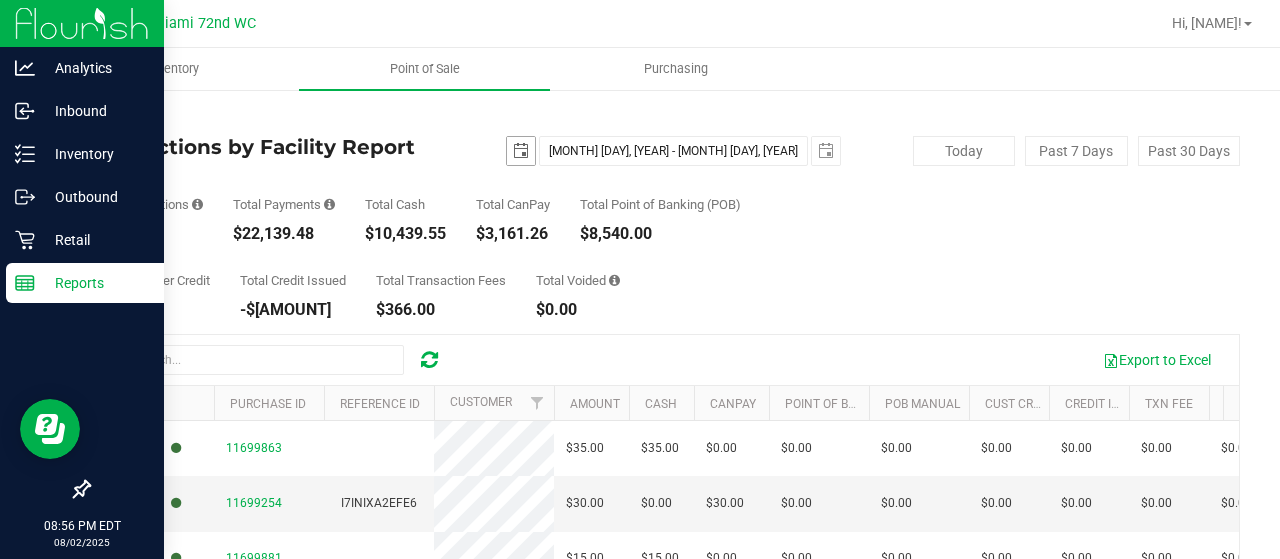 click at bounding box center [521, 151] 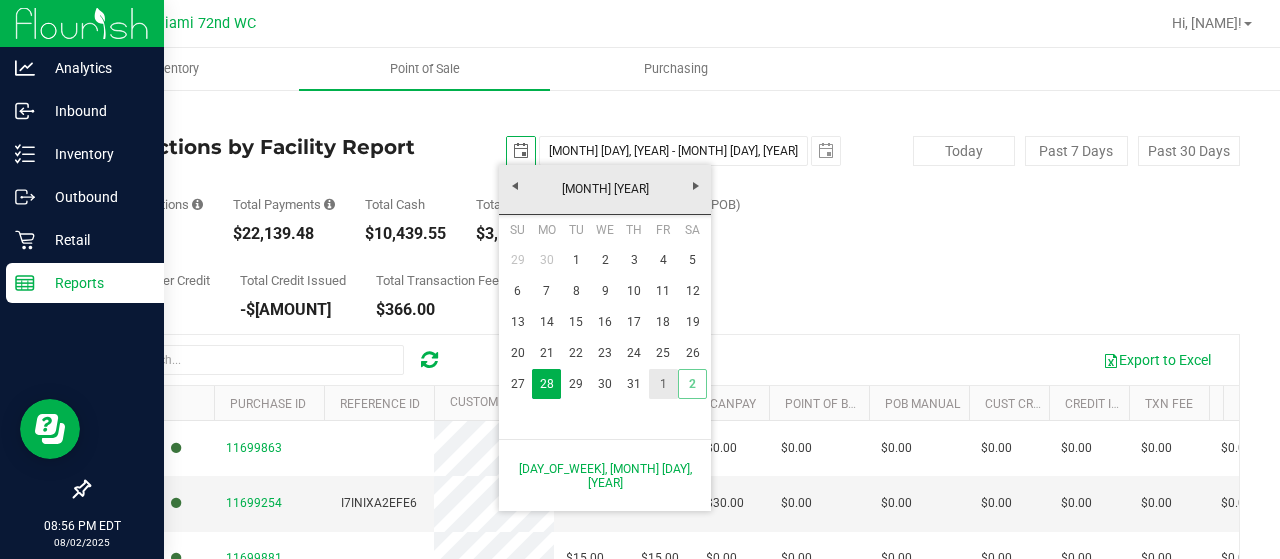 click on "1" at bounding box center (663, 384) 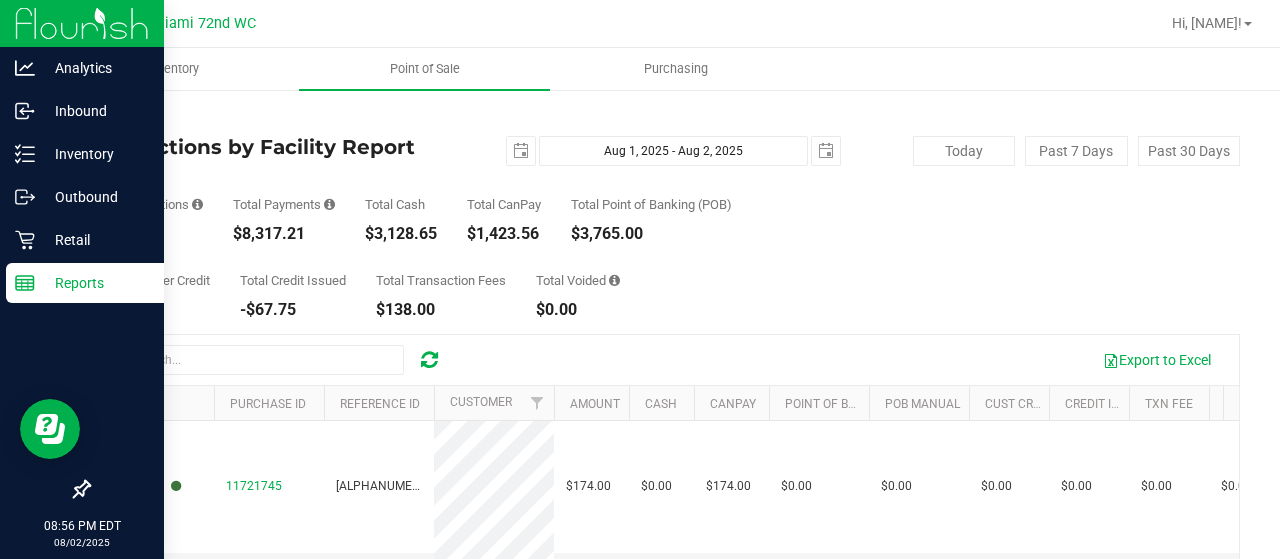 scroll, scrollTop: 0, scrollLeft: 0, axis: both 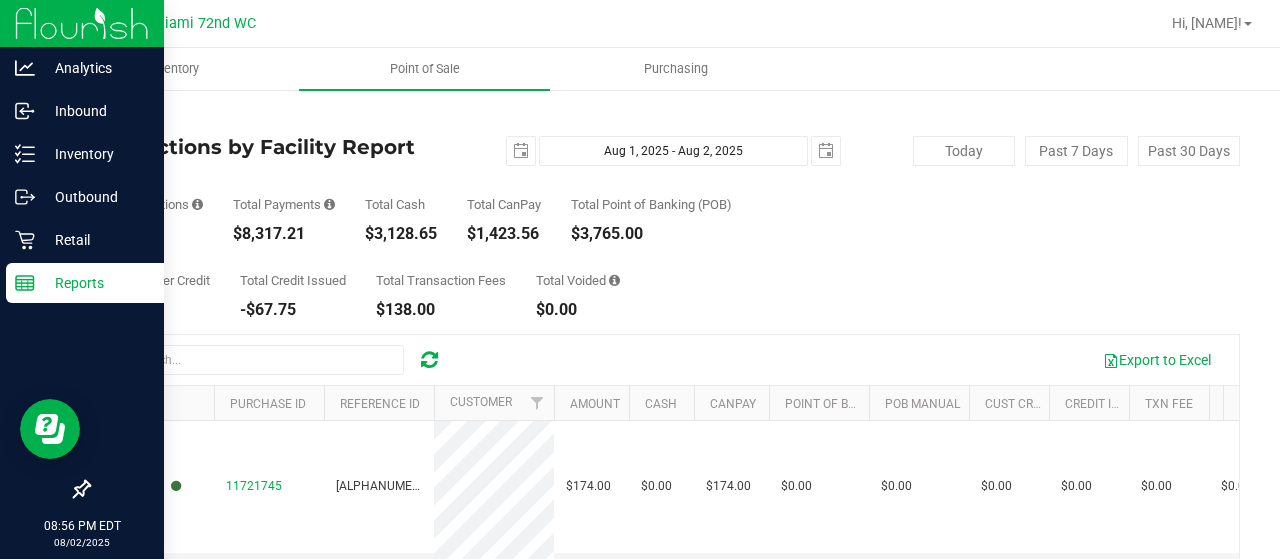 click on "$8,317.21" at bounding box center [284, 234] 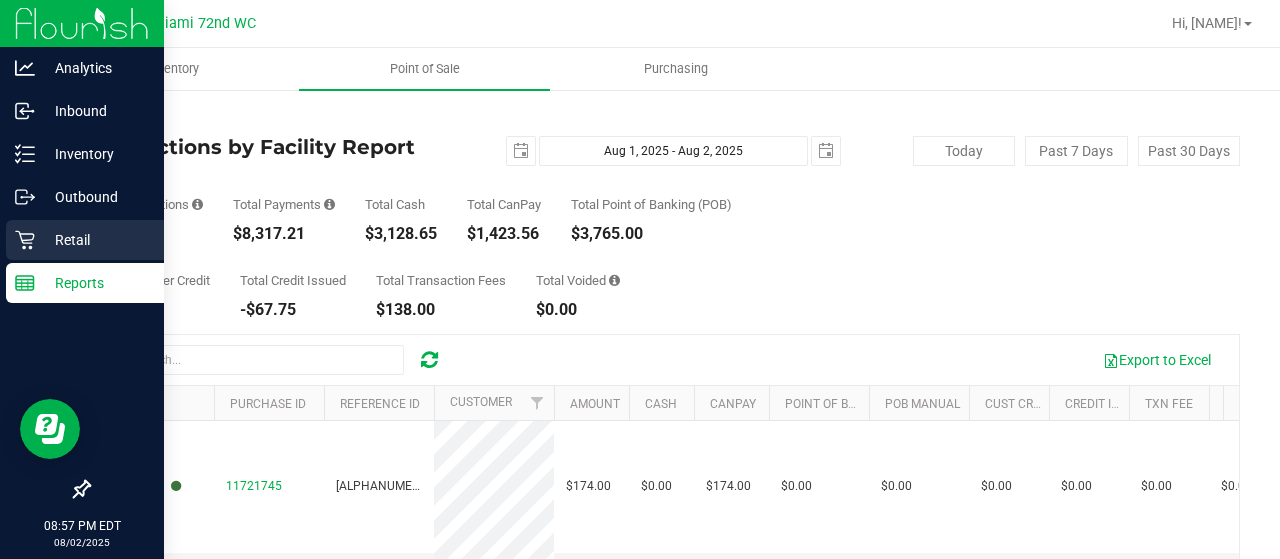 click on "Retail" at bounding box center (95, 240) 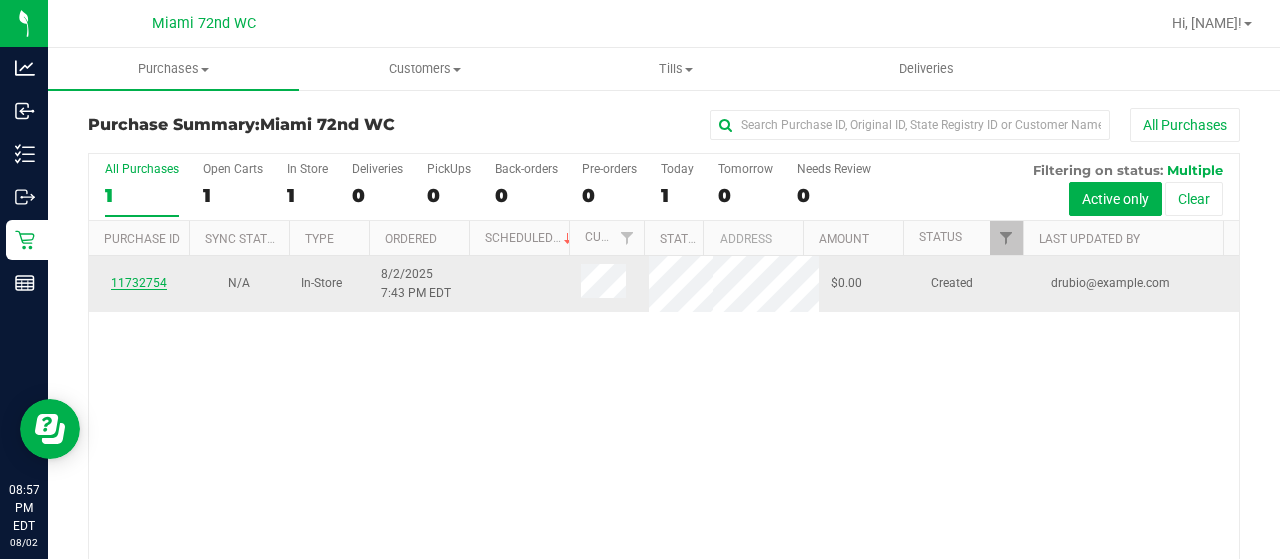 click on "11732754" at bounding box center [139, 283] 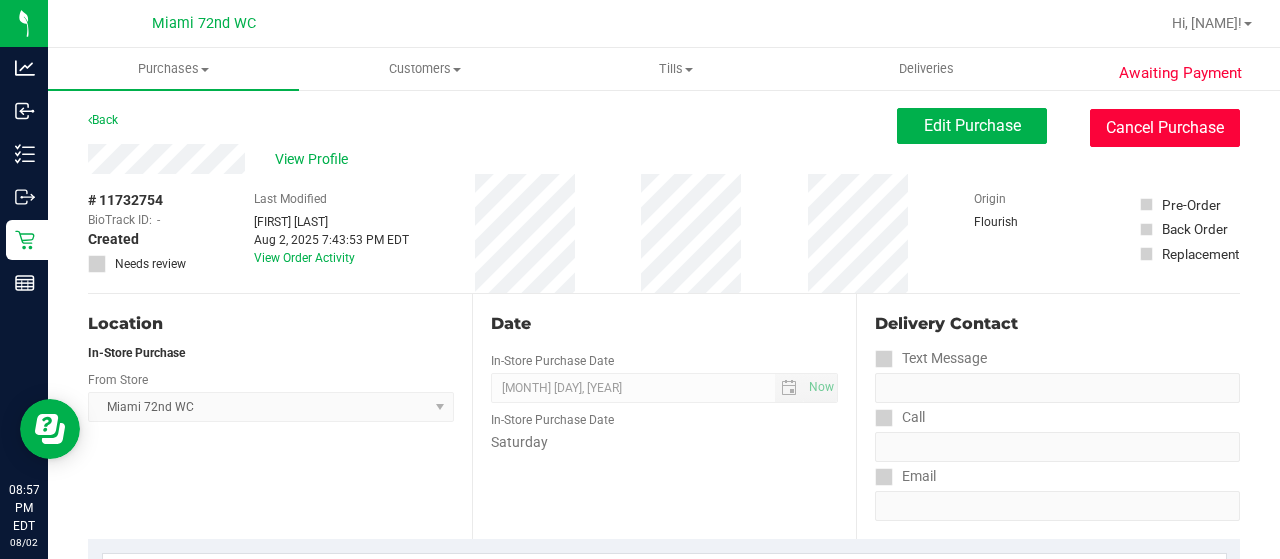 click on "Cancel Purchase" at bounding box center [1165, 128] 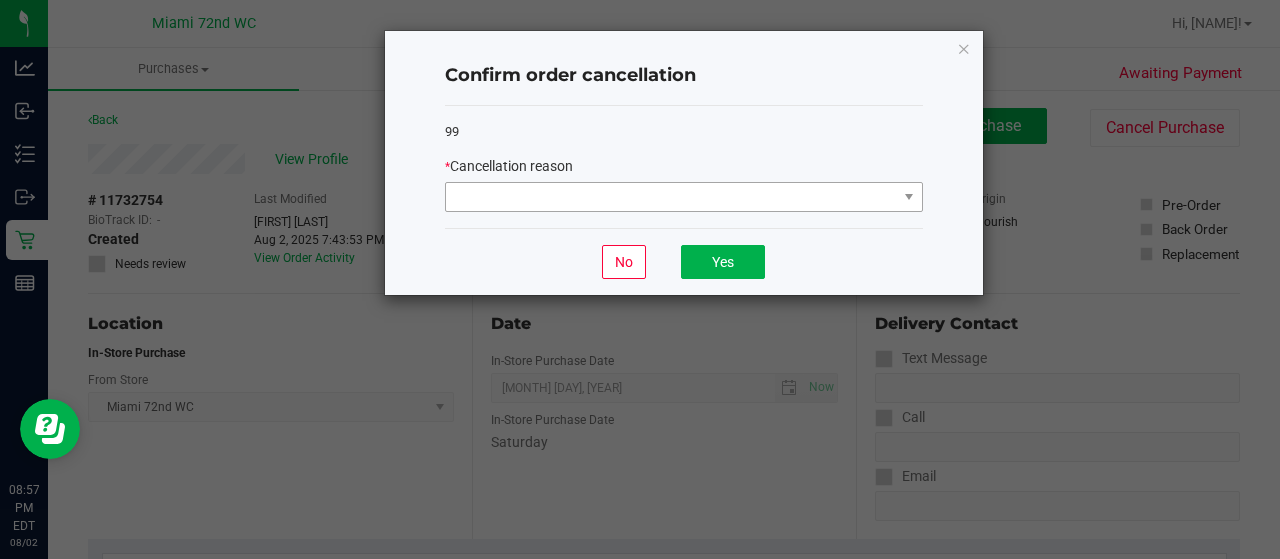 drag, startPoint x: 748, startPoint y: 214, endPoint x: 741, endPoint y: 202, distance: 13.892444 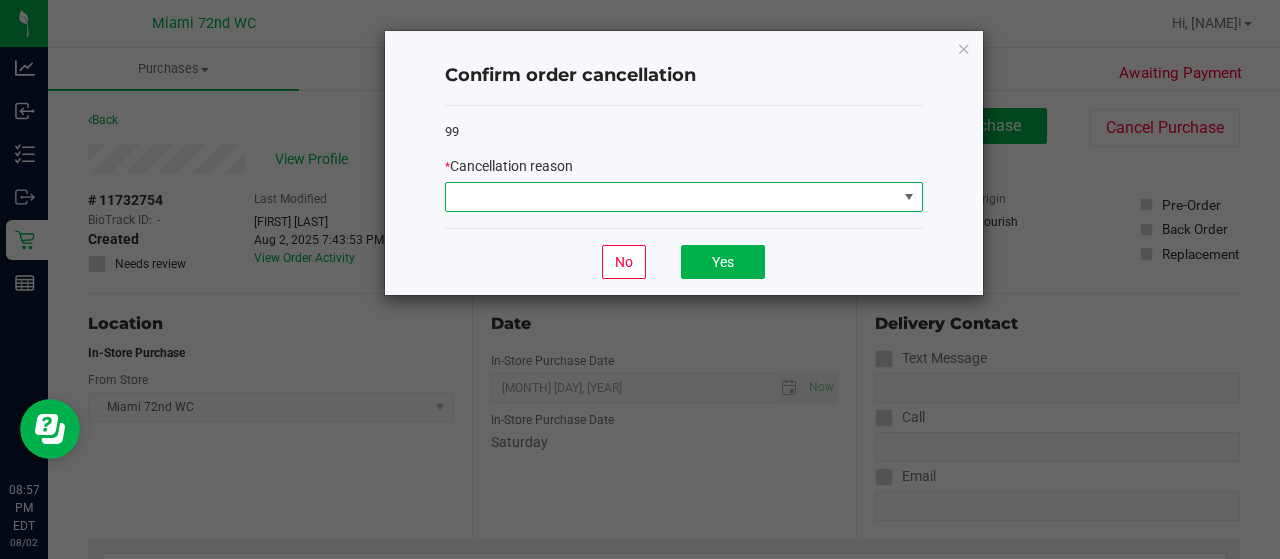 click at bounding box center (671, 197) 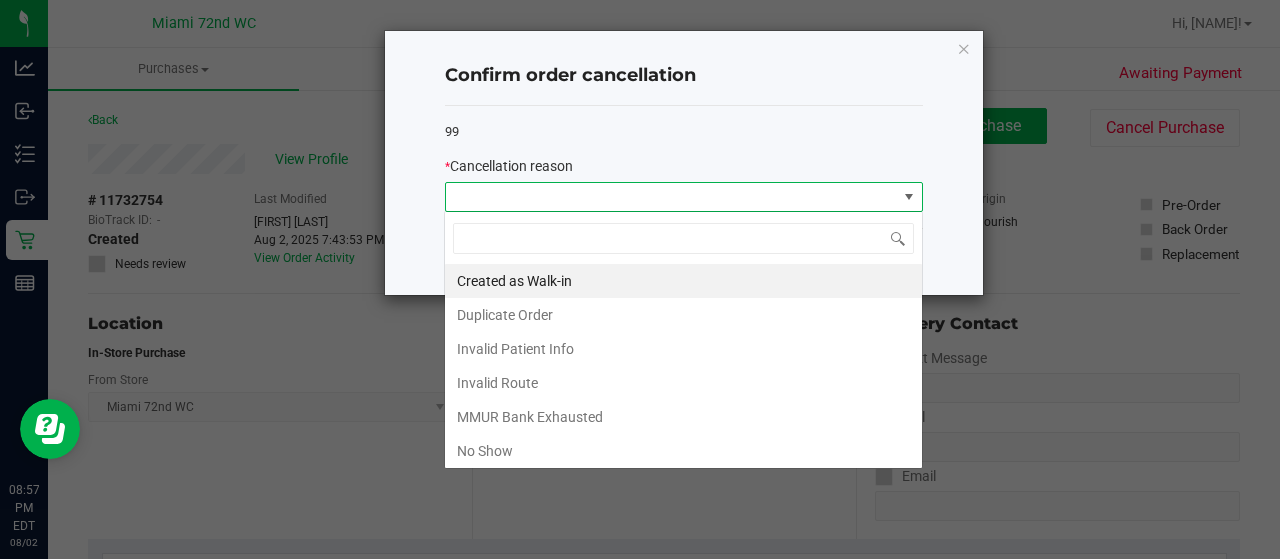 scroll, scrollTop: 99970, scrollLeft: 99521, axis: both 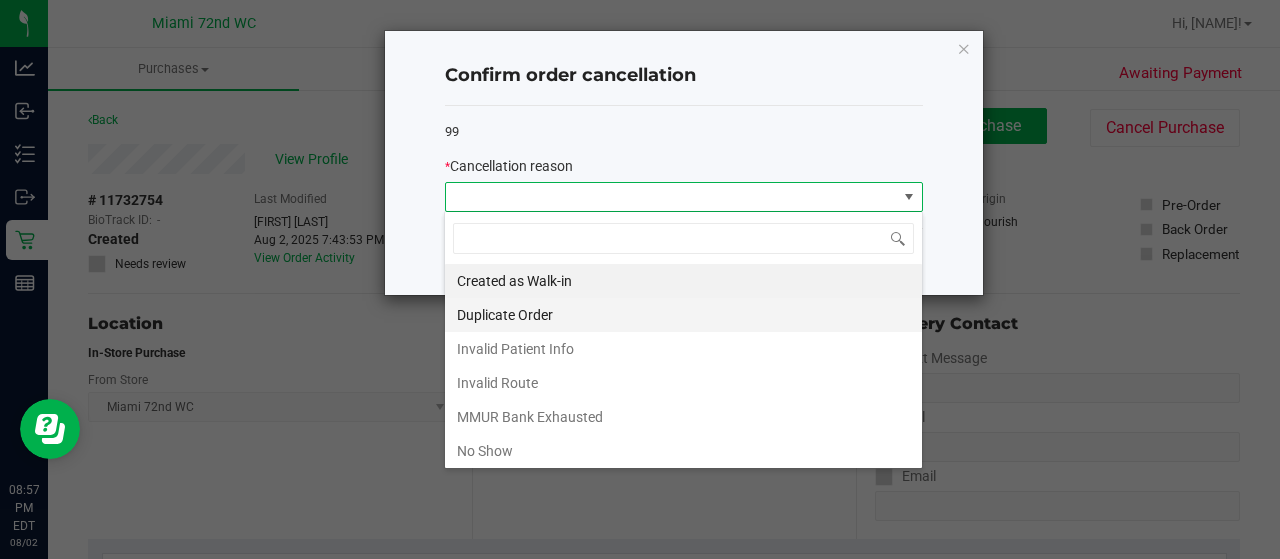 click on "Duplicate Order" at bounding box center [683, 315] 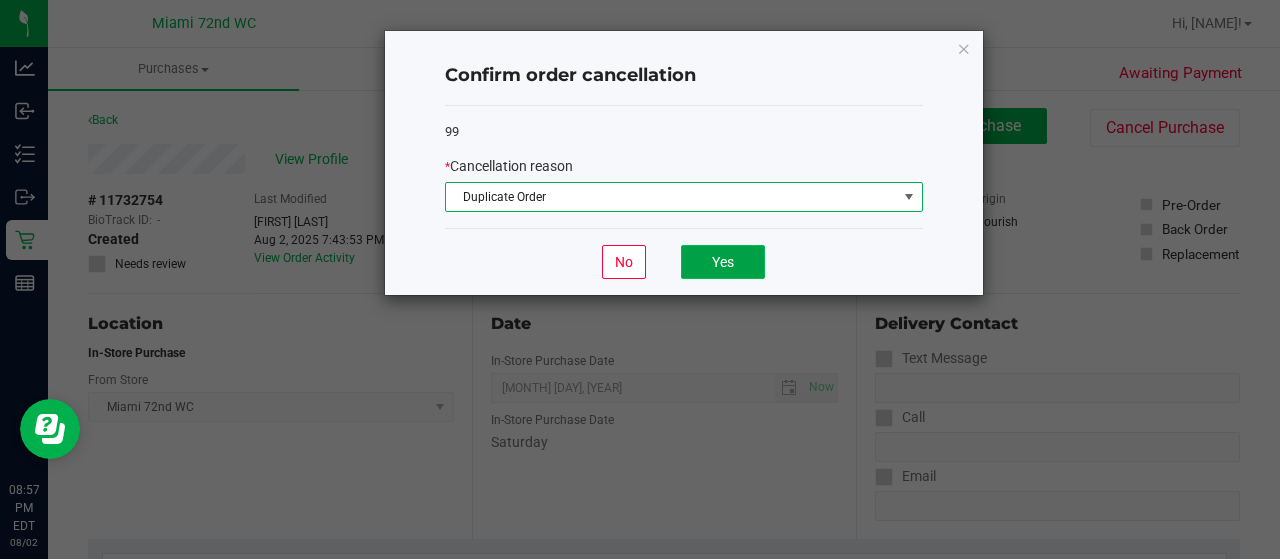 click on "Yes" 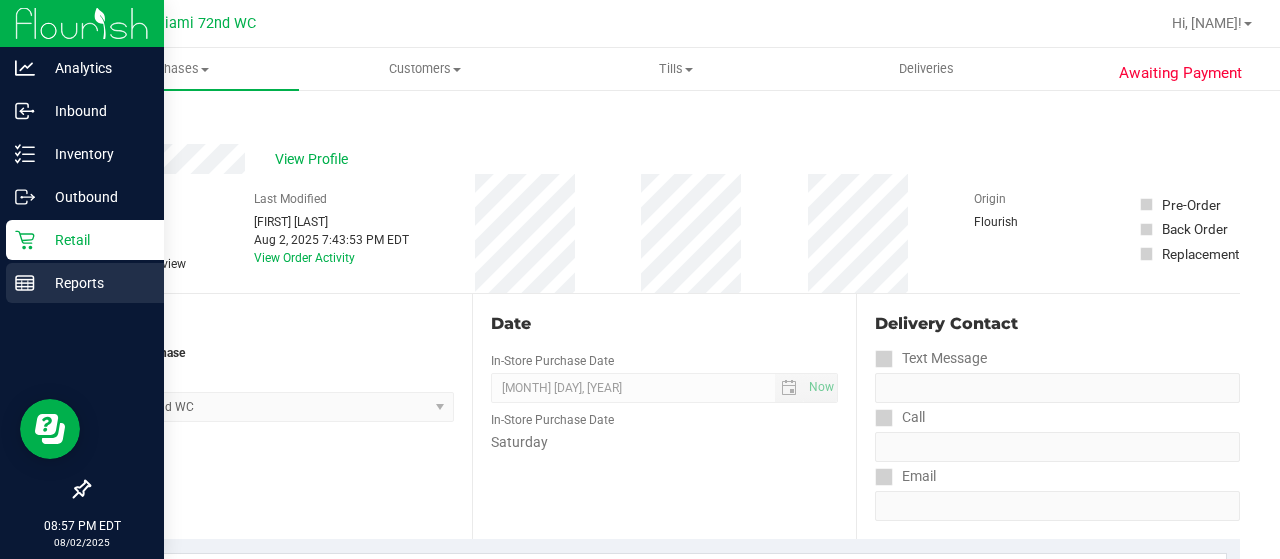 click on "Reports" at bounding box center [95, 283] 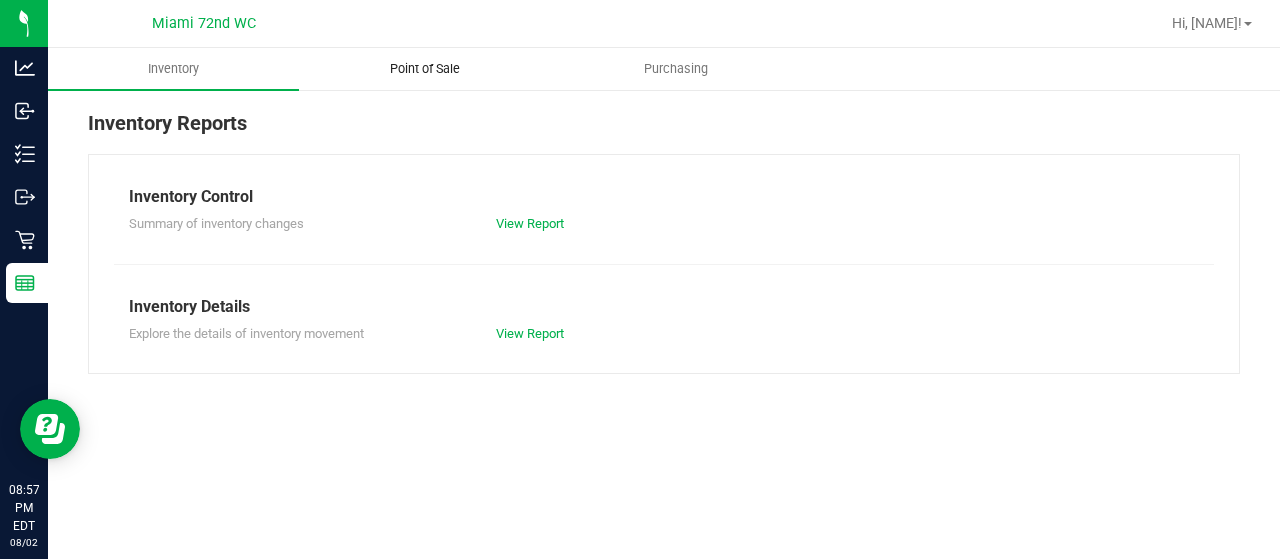click on "Point of Sale" at bounding box center (425, 69) 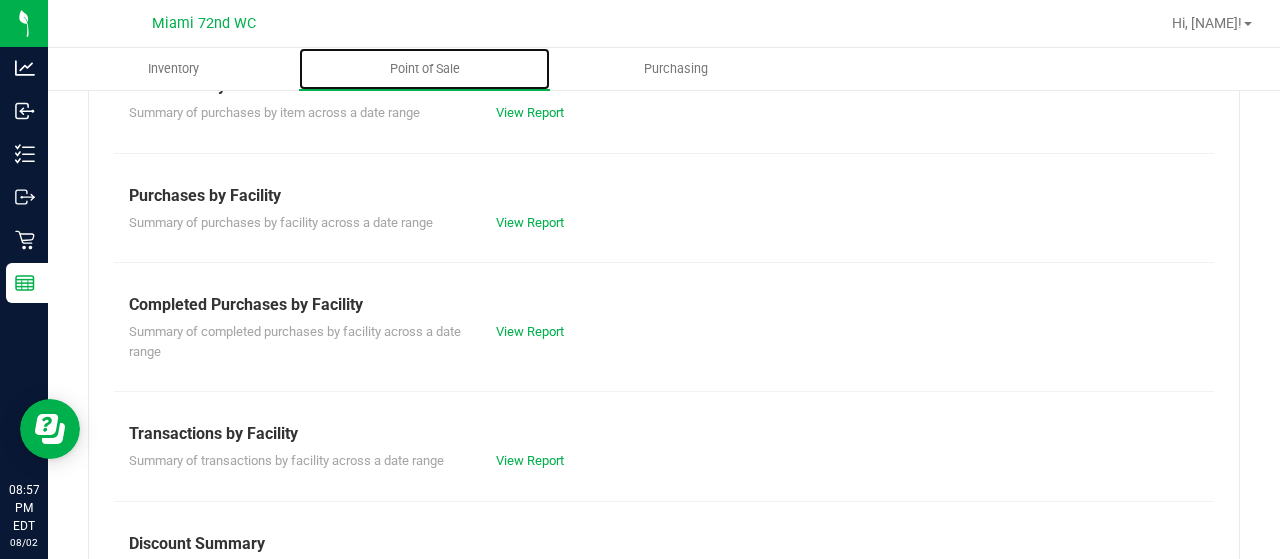 scroll, scrollTop: 364, scrollLeft: 0, axis: vertical 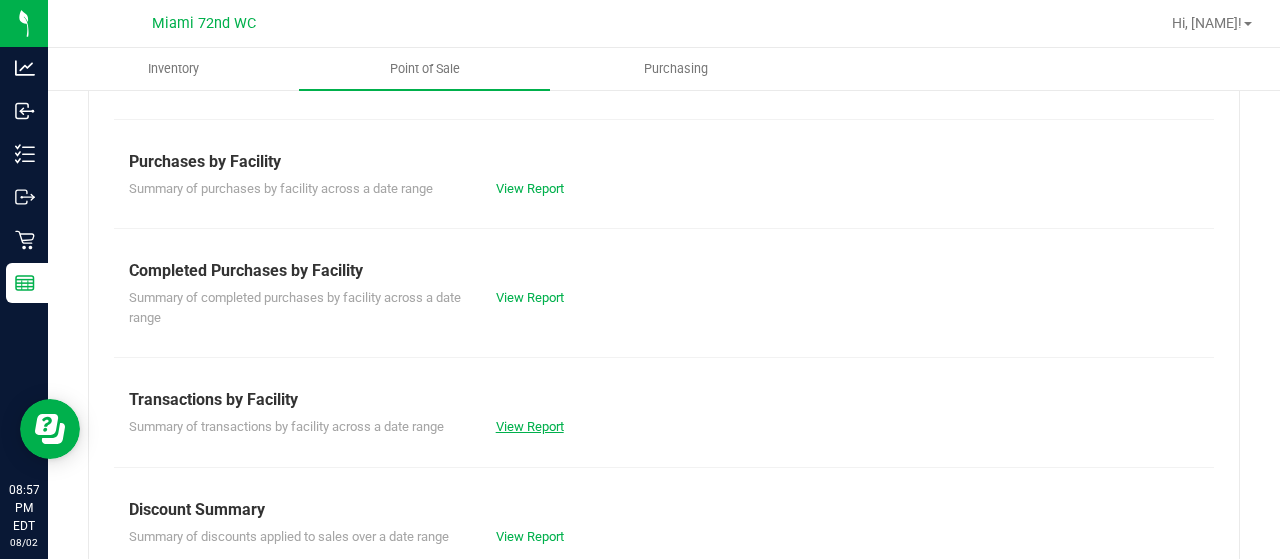 click on "View Report" at bounding box center (530, 426) 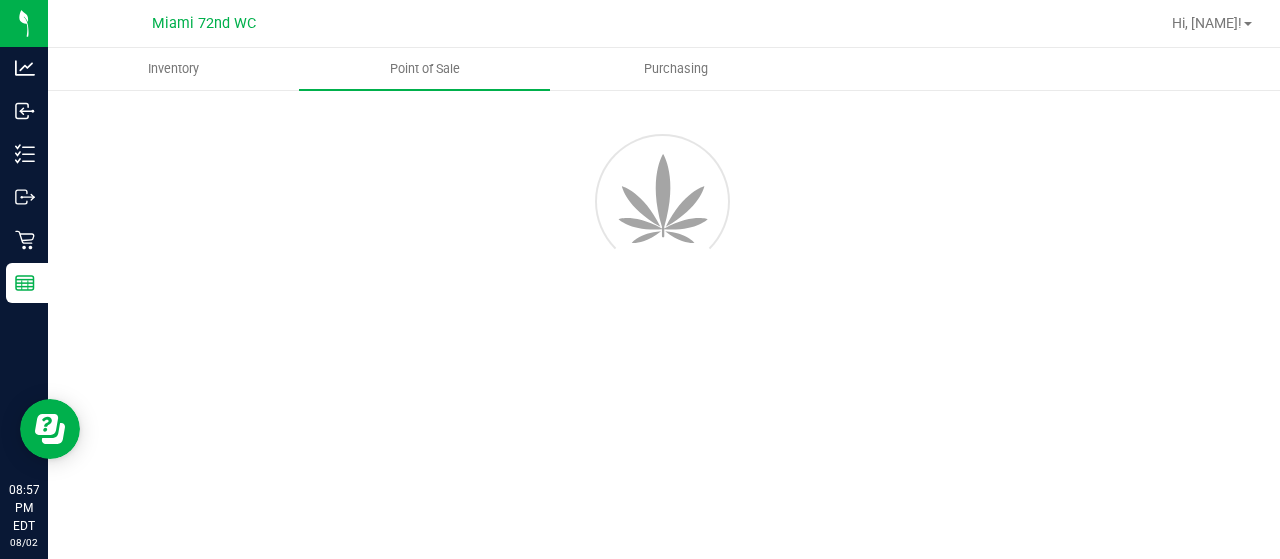 scroll, scrollTop: 0, scrollLeft: 0, axis: both 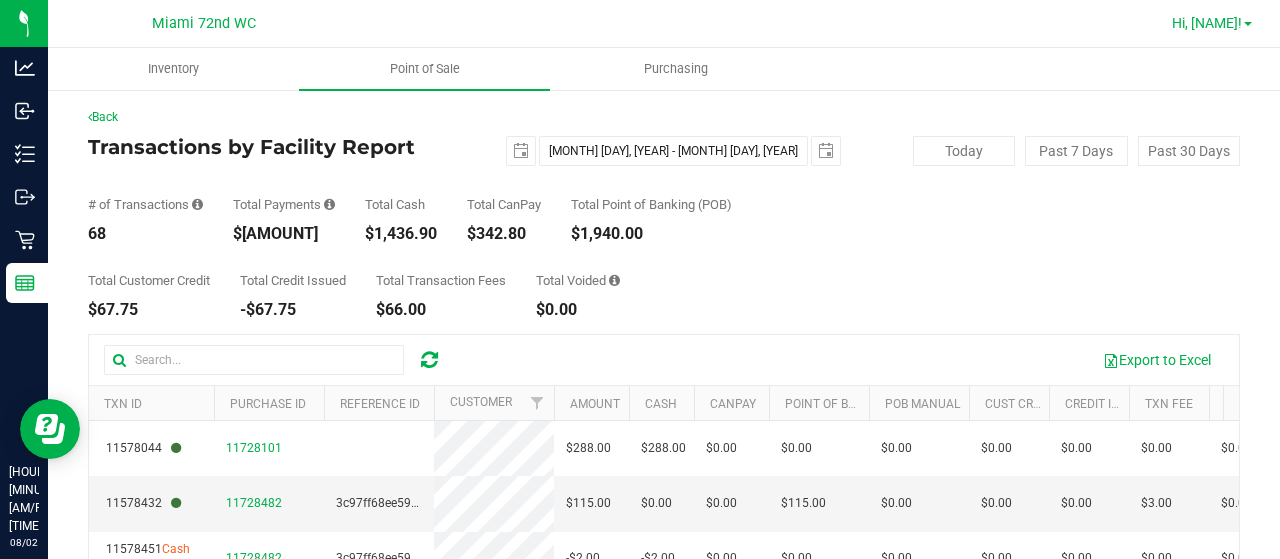 click on "Hi, [NAME]!" at bounding box center [1207, 23] 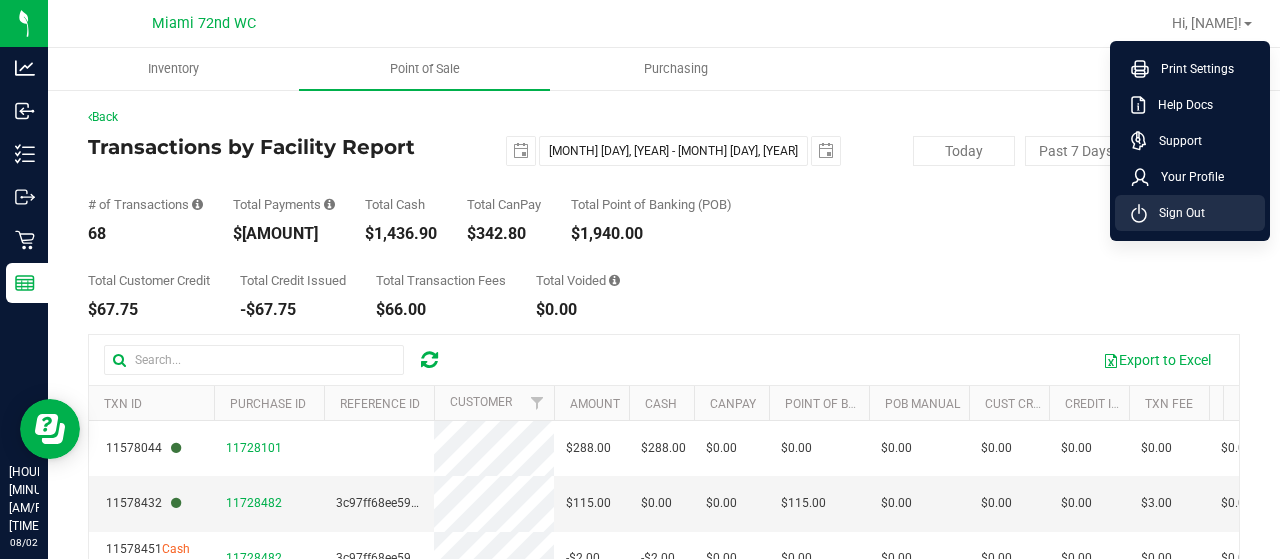 click on "Sign Out" at bounding box center [1176, 213] 